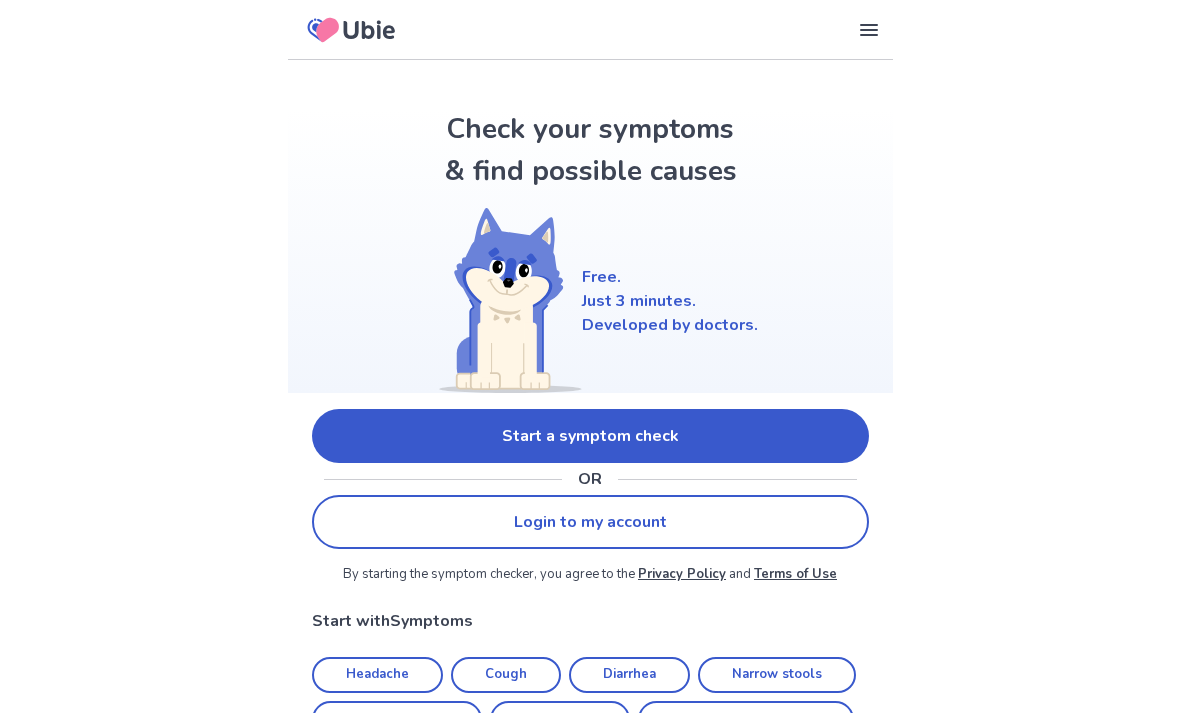 scroll, scrollTop: 0, scrollLeft: 0, axis: both 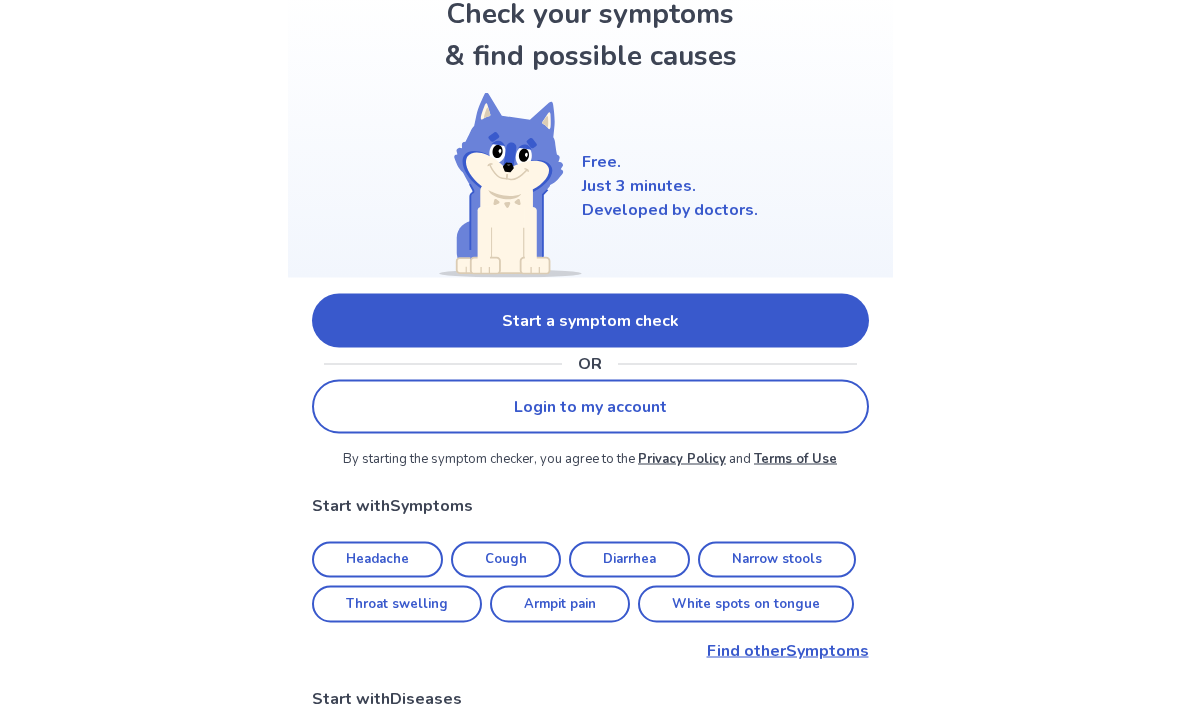 click on "Start a symptom check" at bounding box center (590, 321) 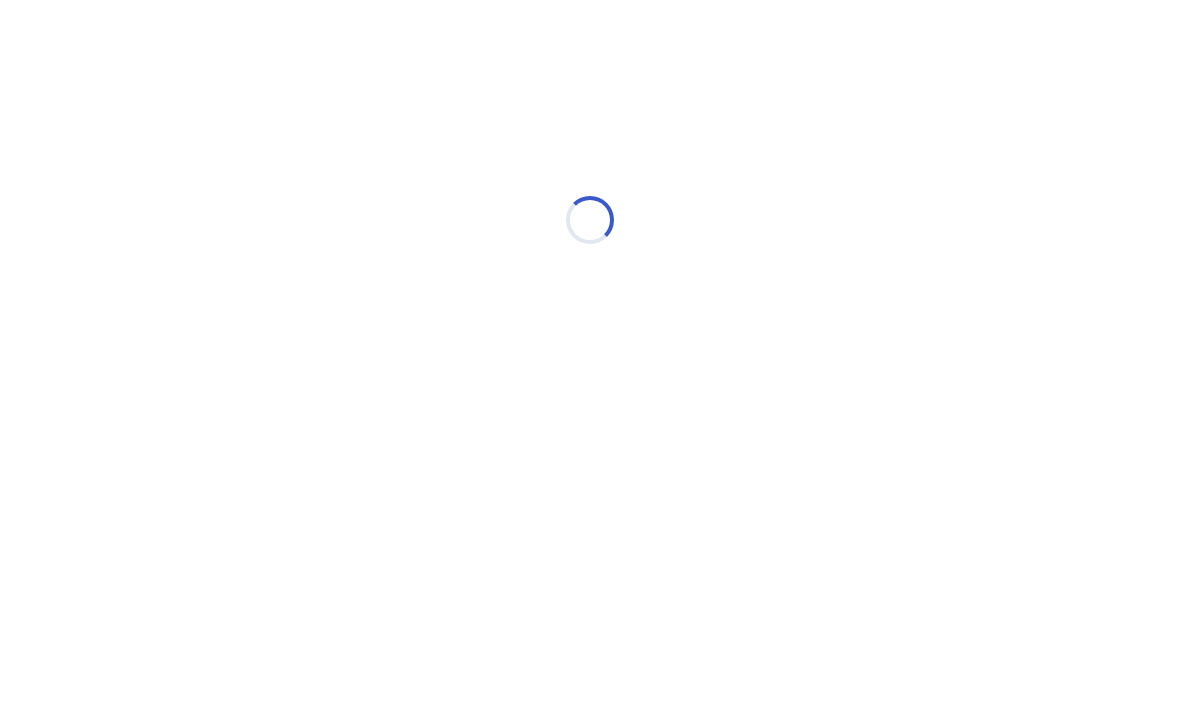 scroll, scrollTop: 0, scrollLeft: 0, axis: both 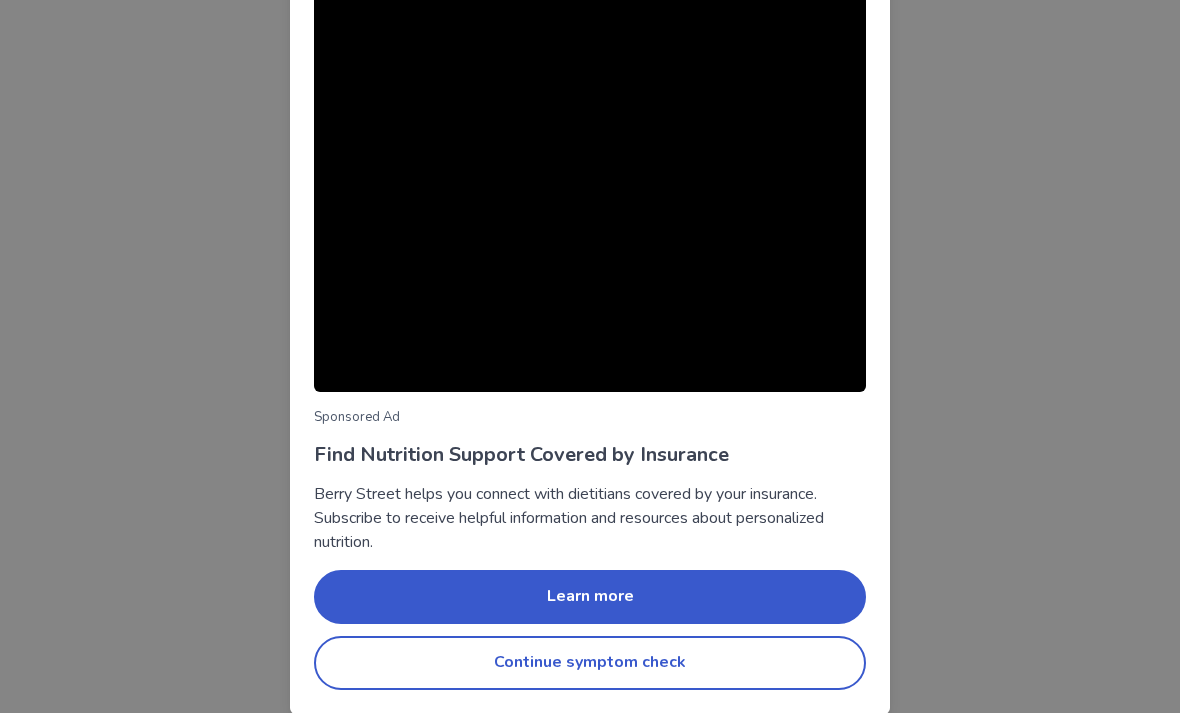 click on "Continue symptom check" at bounding box center [590, 663] 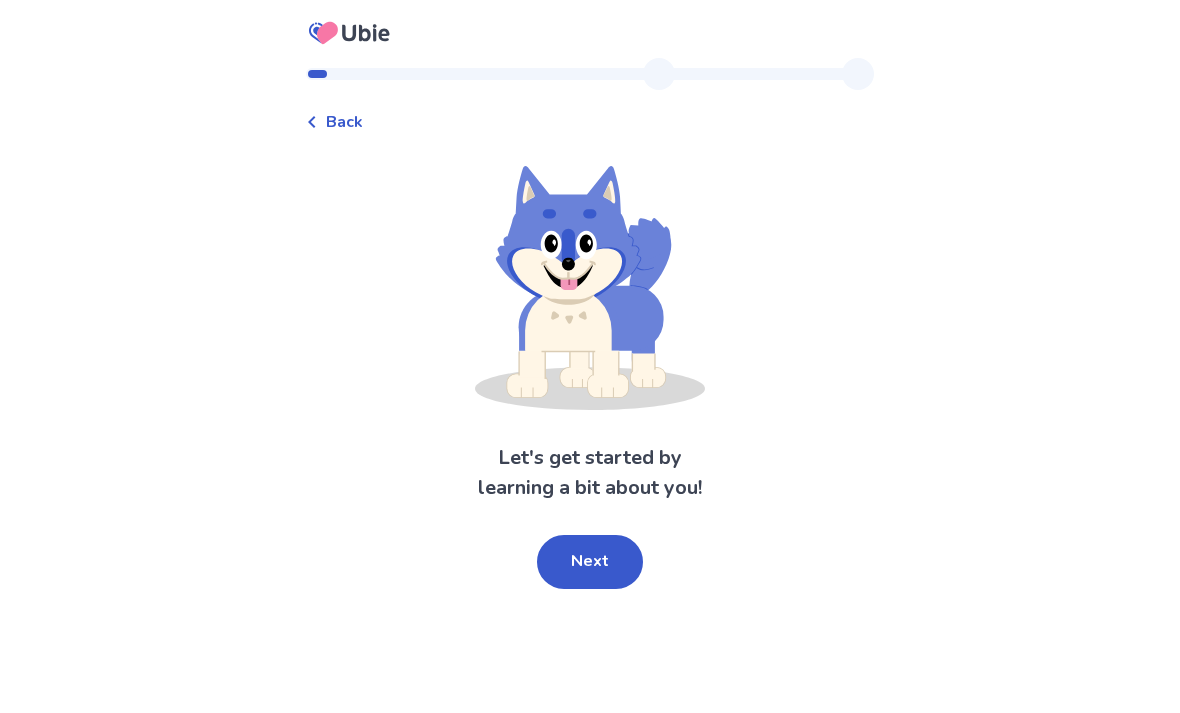 click on "Next" at bounding box center (590, 562) 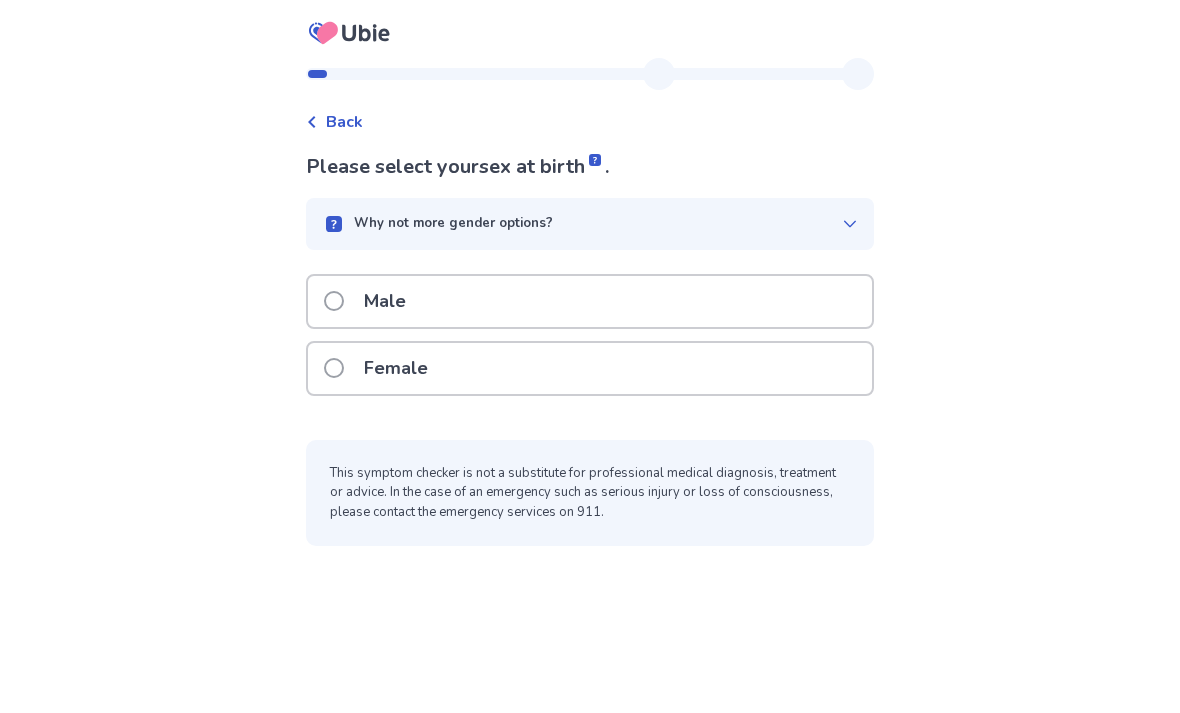 click at bounding box center [334, 301] 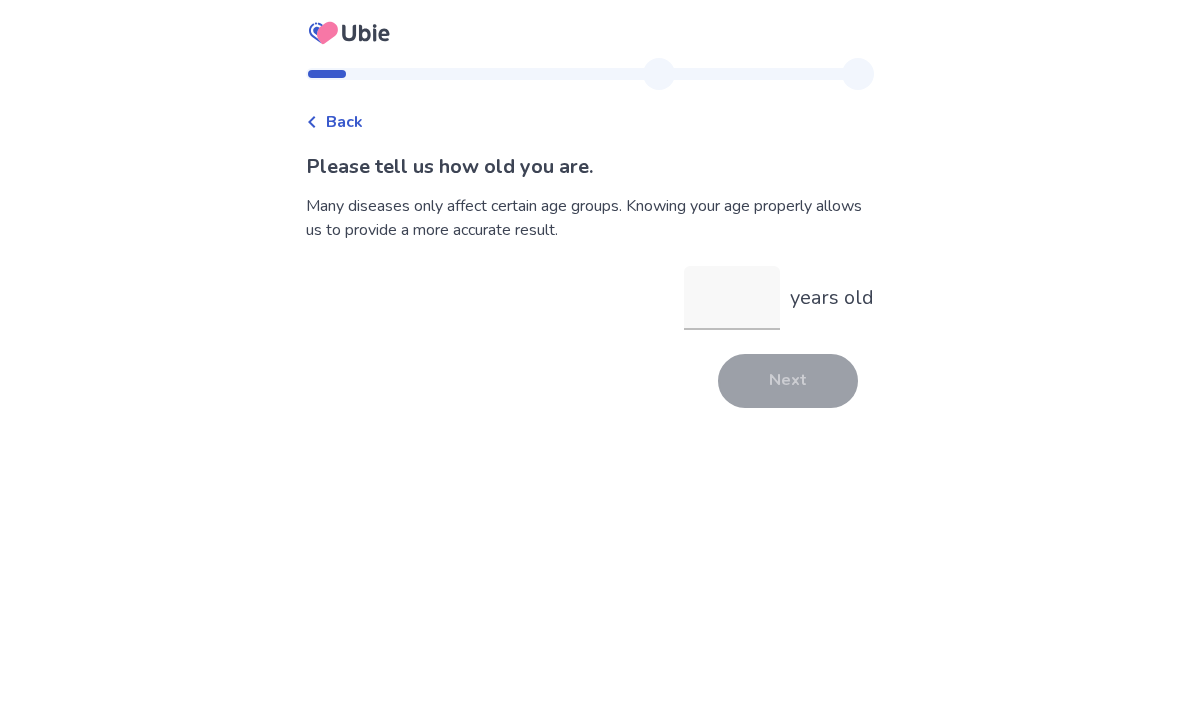 click on "years old" at bounding box center (732, 298) 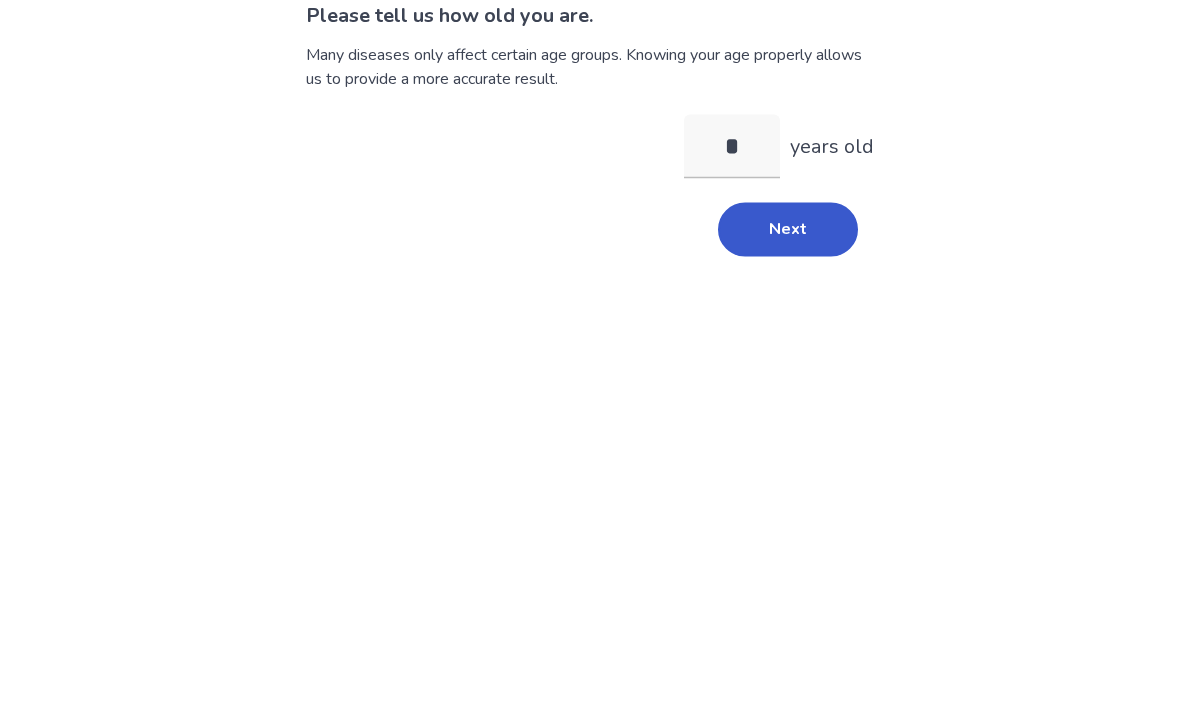 type on "**" 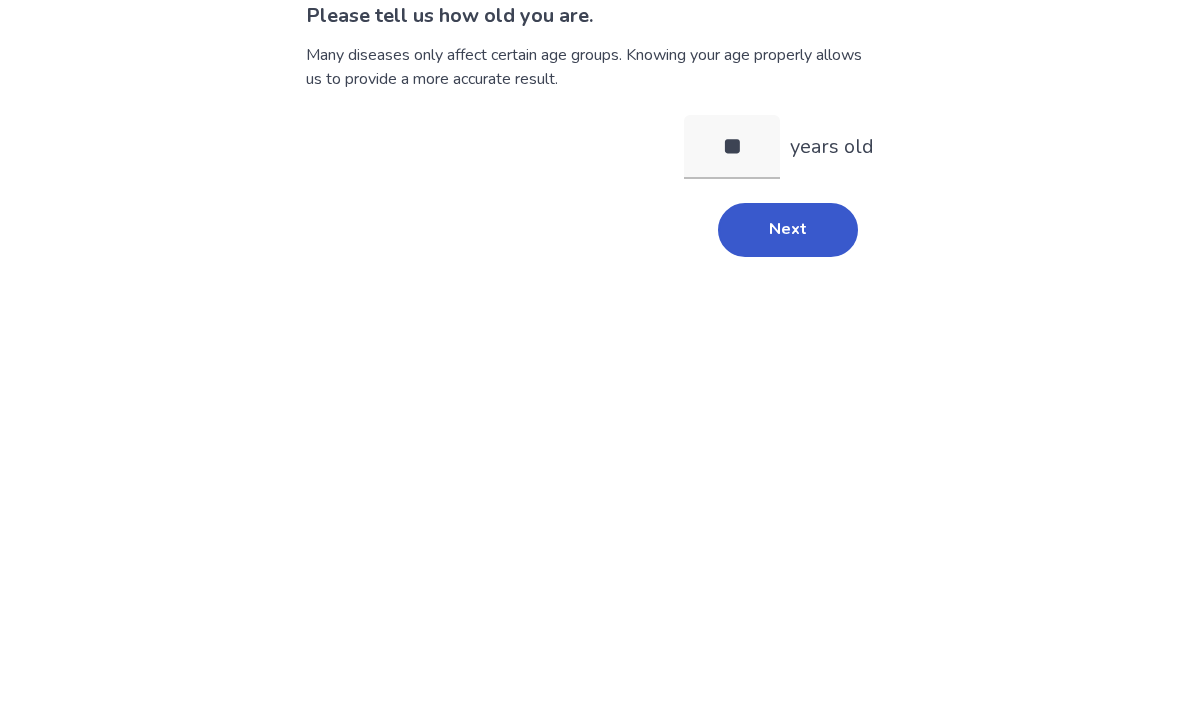 click on "Next" at bounding box center [788, 381] 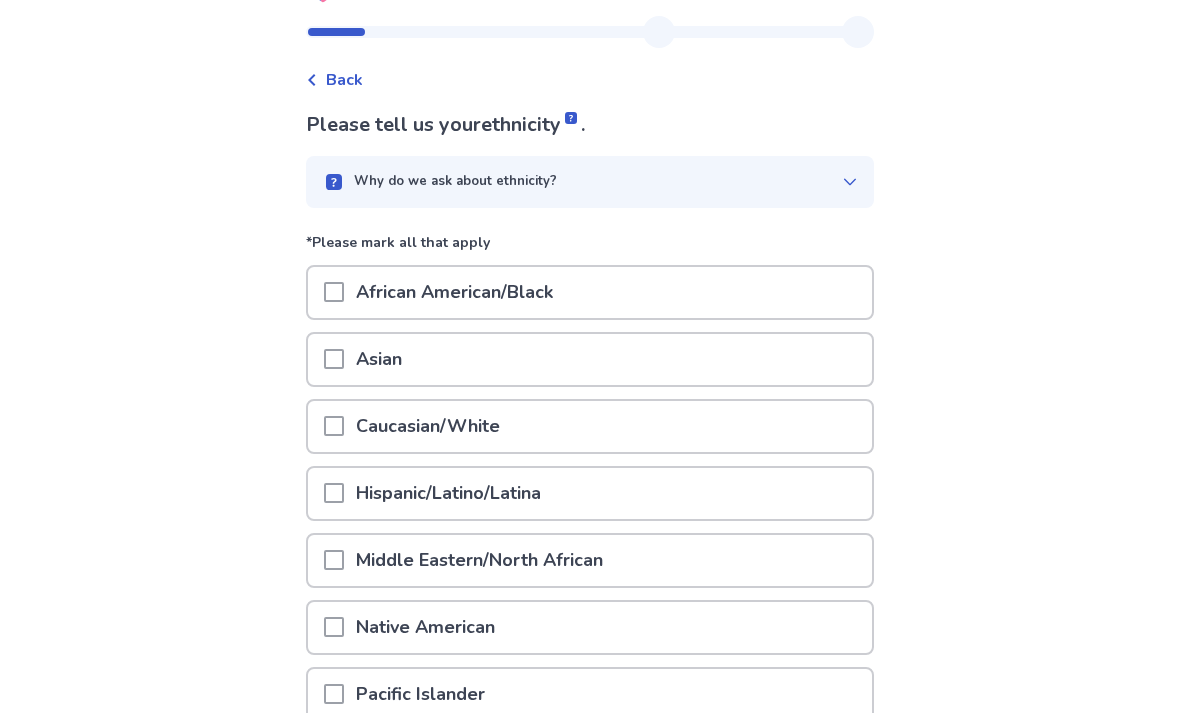 click at bounding box center [334, 427] 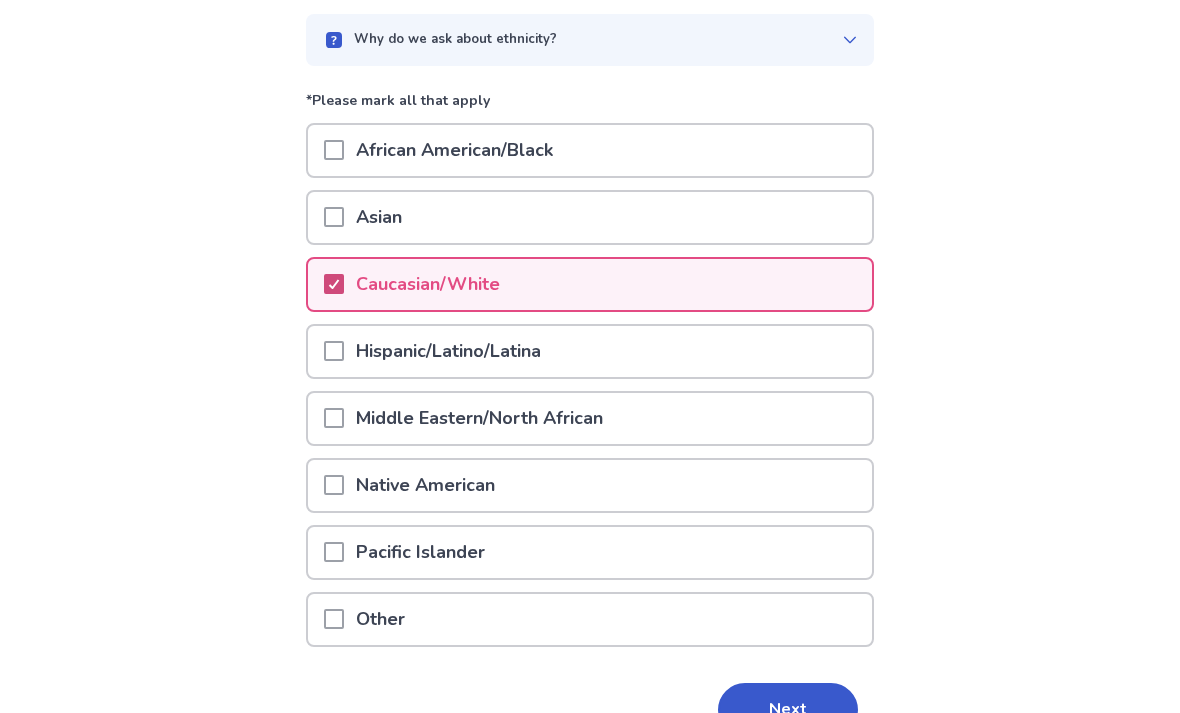 scroll, scrollTop: 231, scrollLeft: 0, axis: vertical 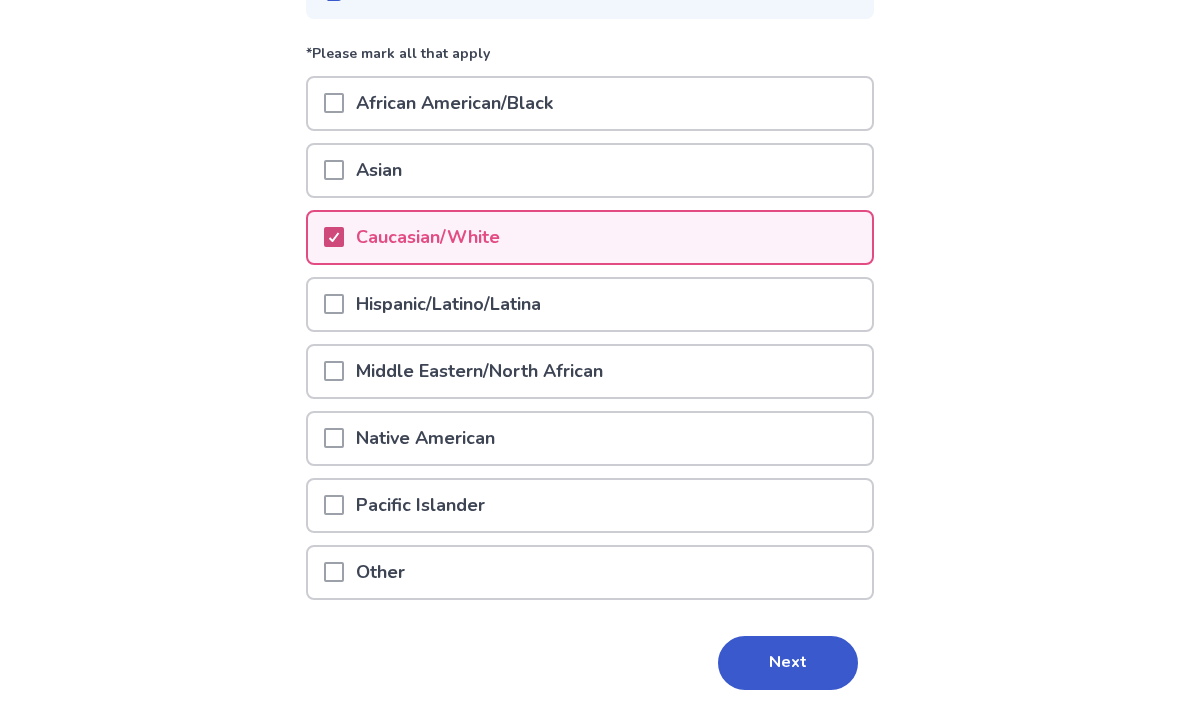 click on "Next" at bounding box center (788, 663) 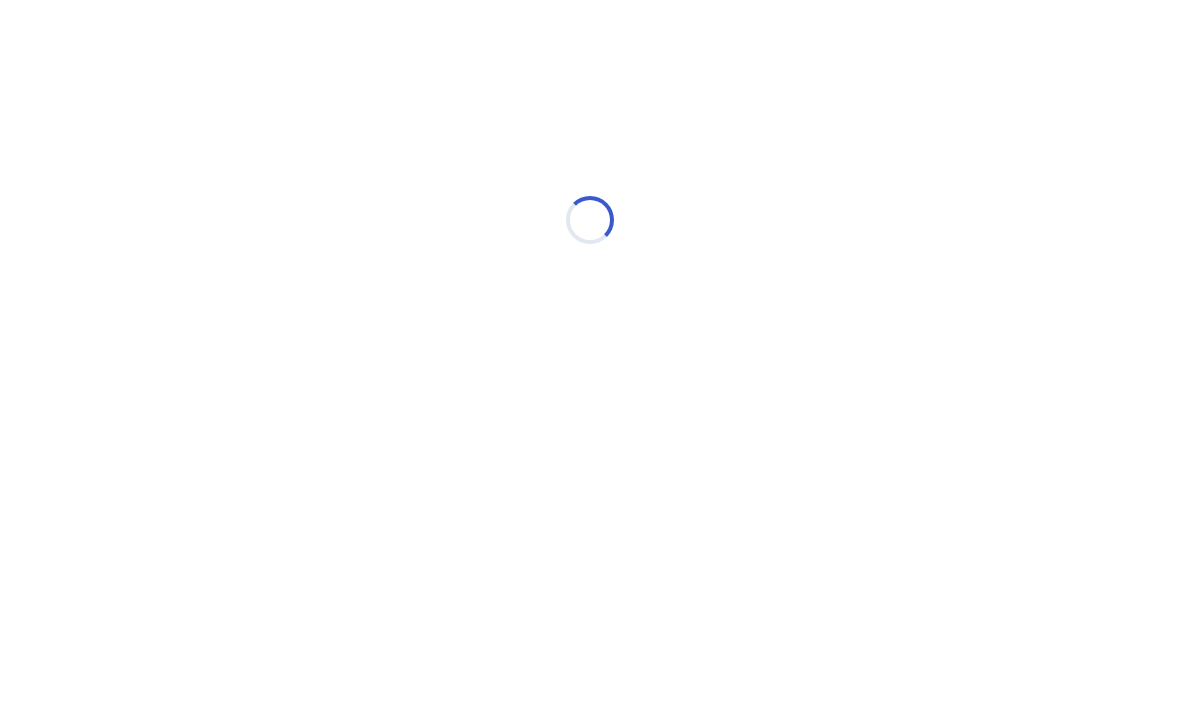 scroll, scrollTop: 0, scrollLeft: 0, axis: both 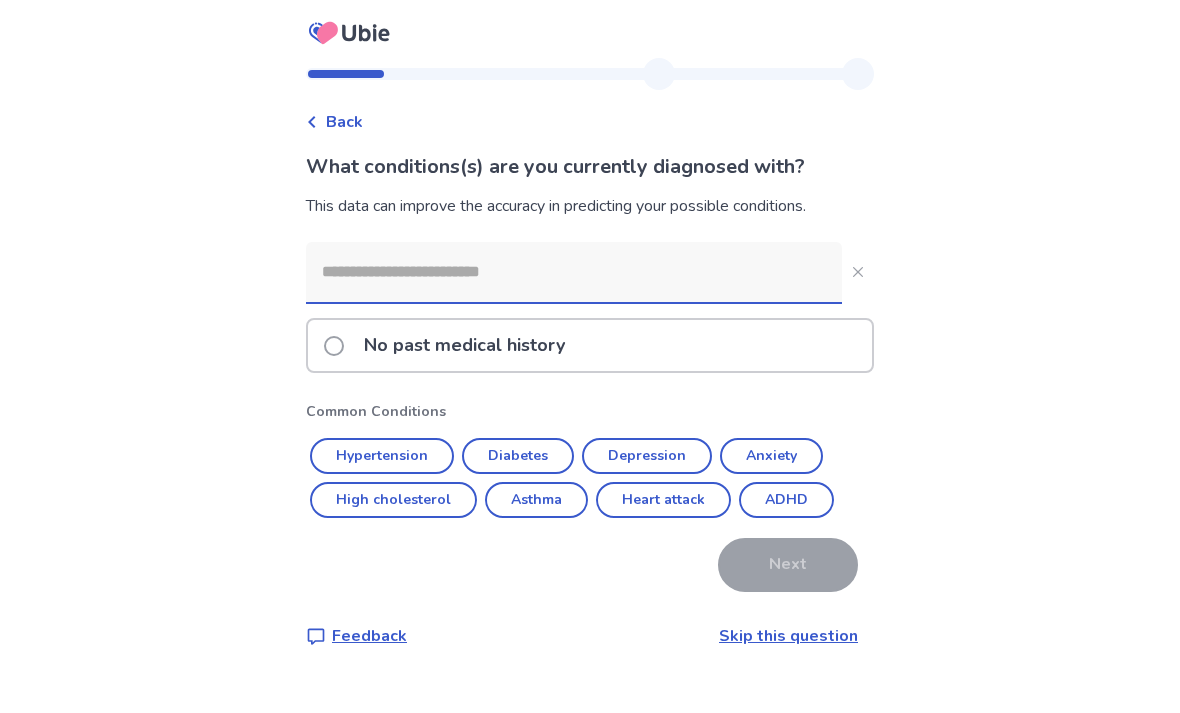 click on "Hypertension" at bounding box center (382, 456) 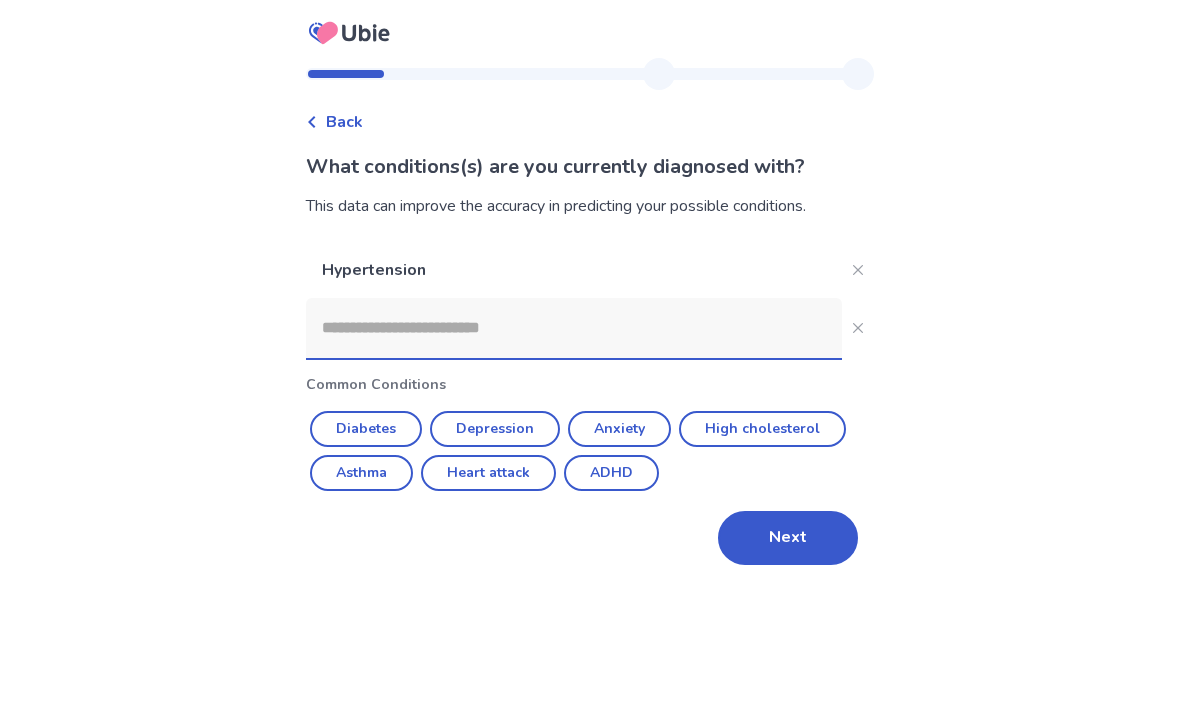 click on "Diabetes" at bounding box center (366, 429) 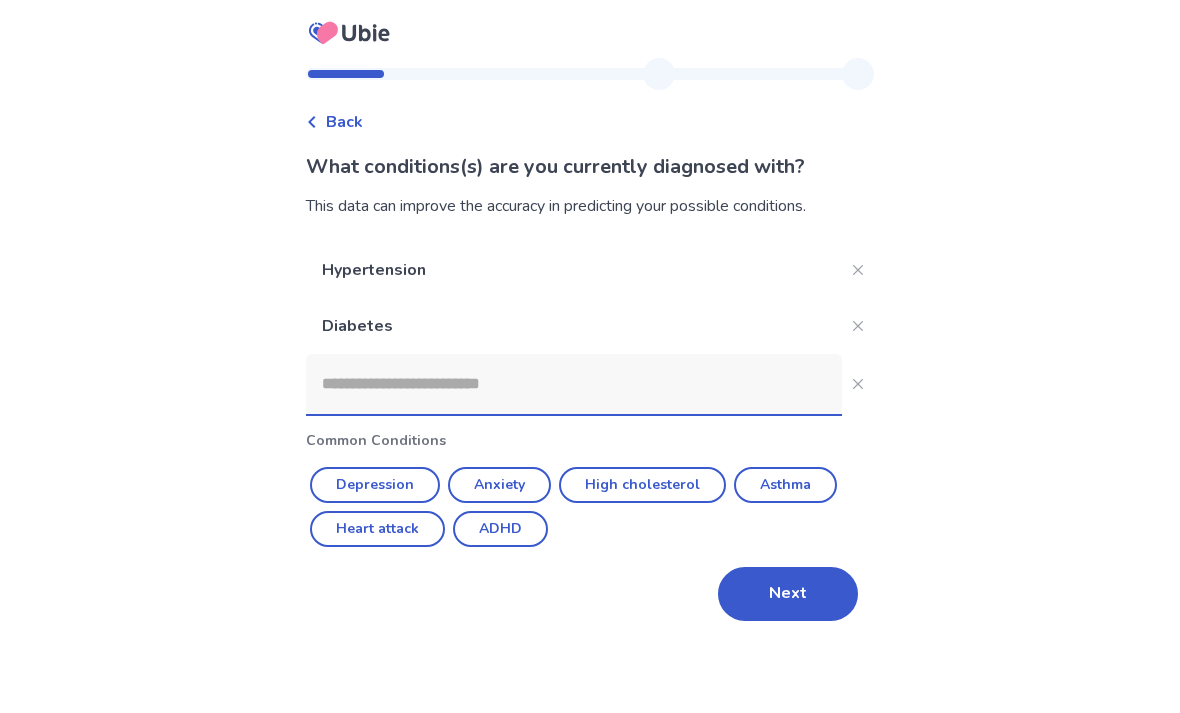 click on "Depression" at bounding box center (375, 485) 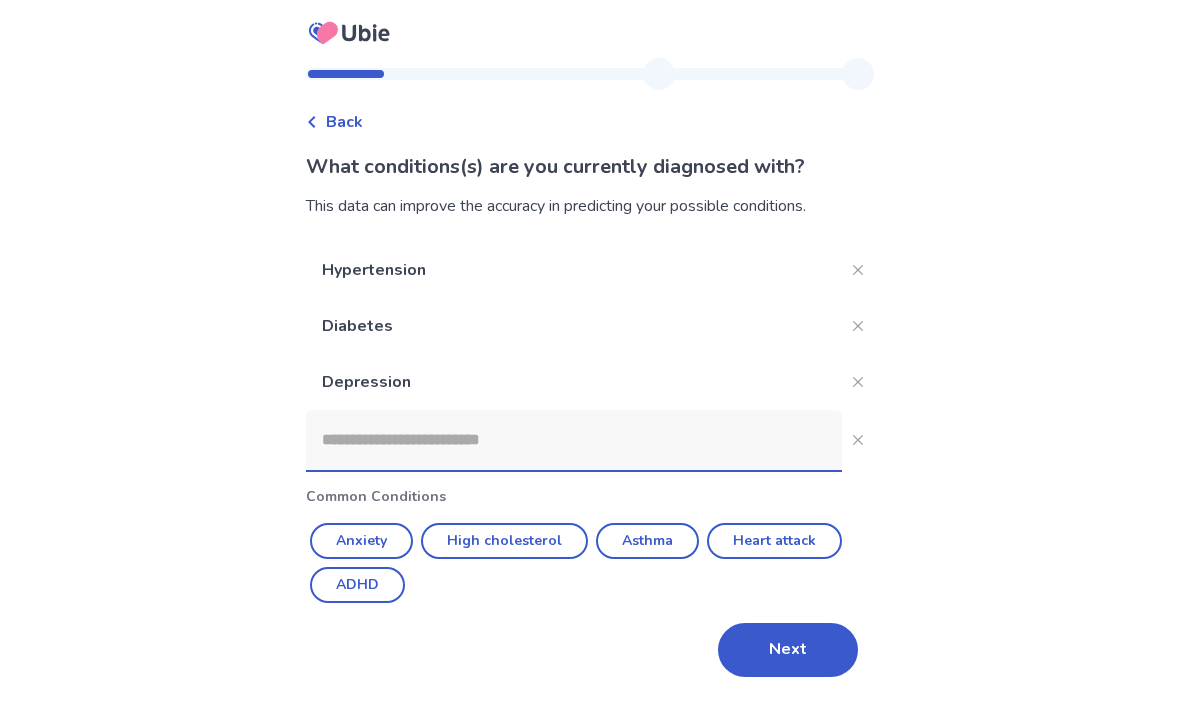 click on "Anxiety" at bounding box center (361, 541) 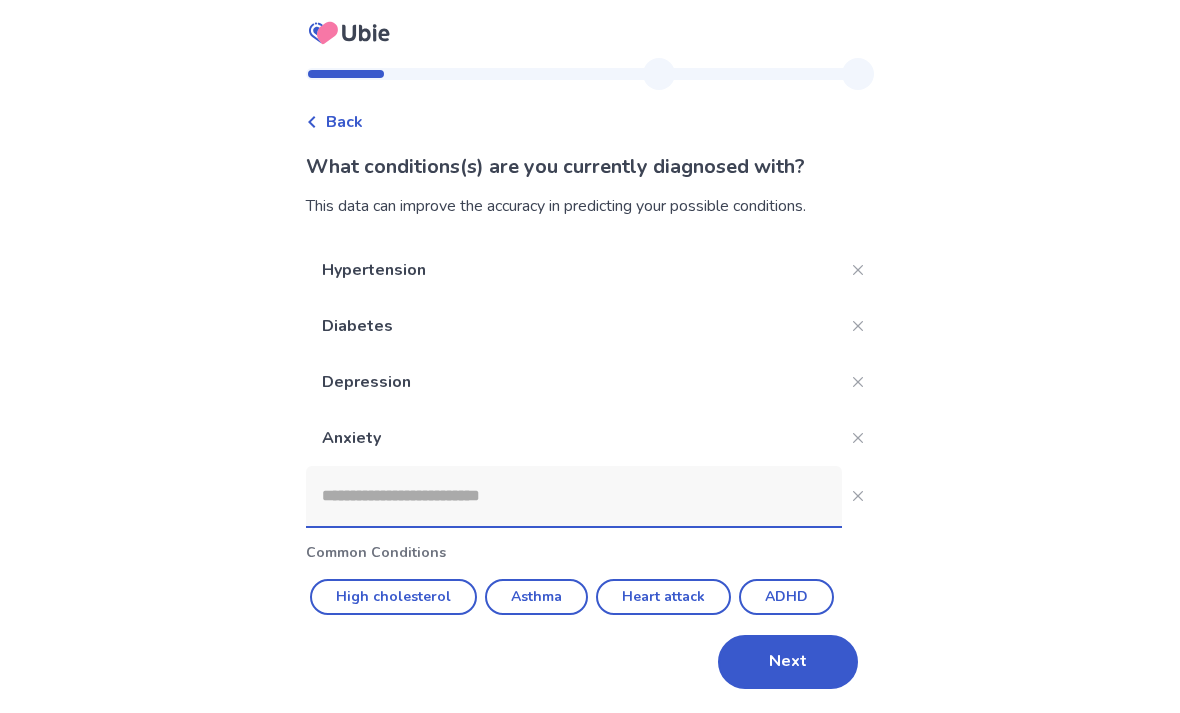 click on "ADHD" at bounding box center (786, 597) 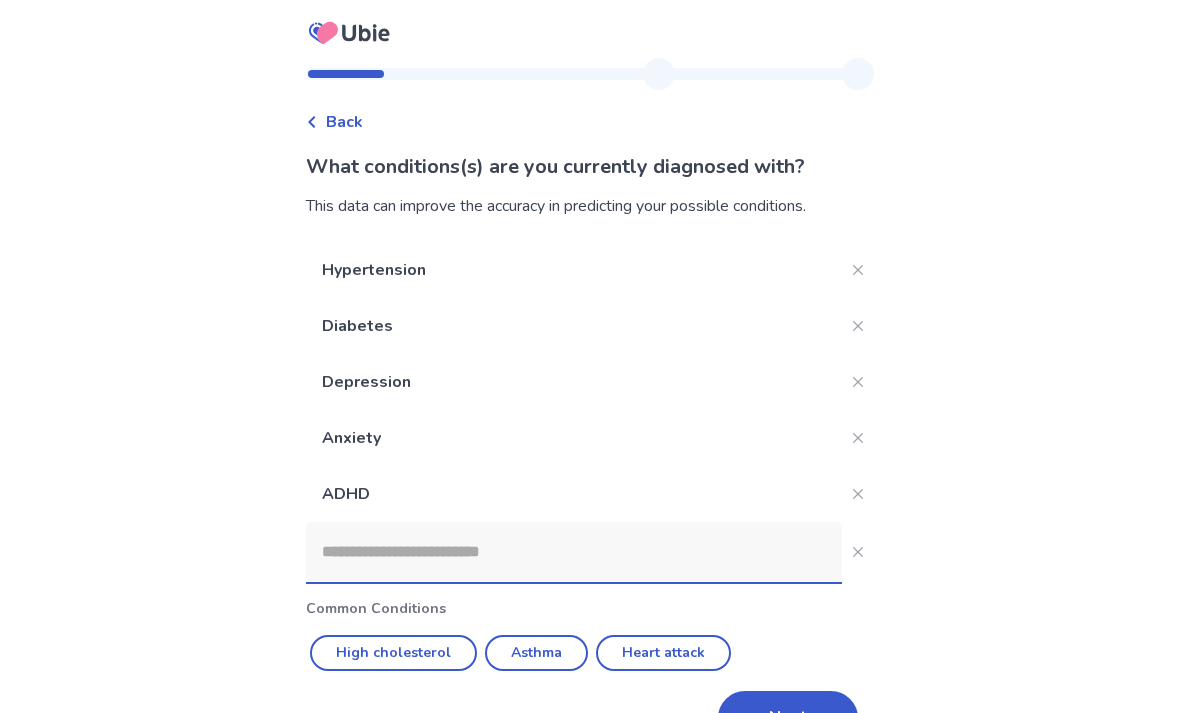 click at bounding box center [574, 552] 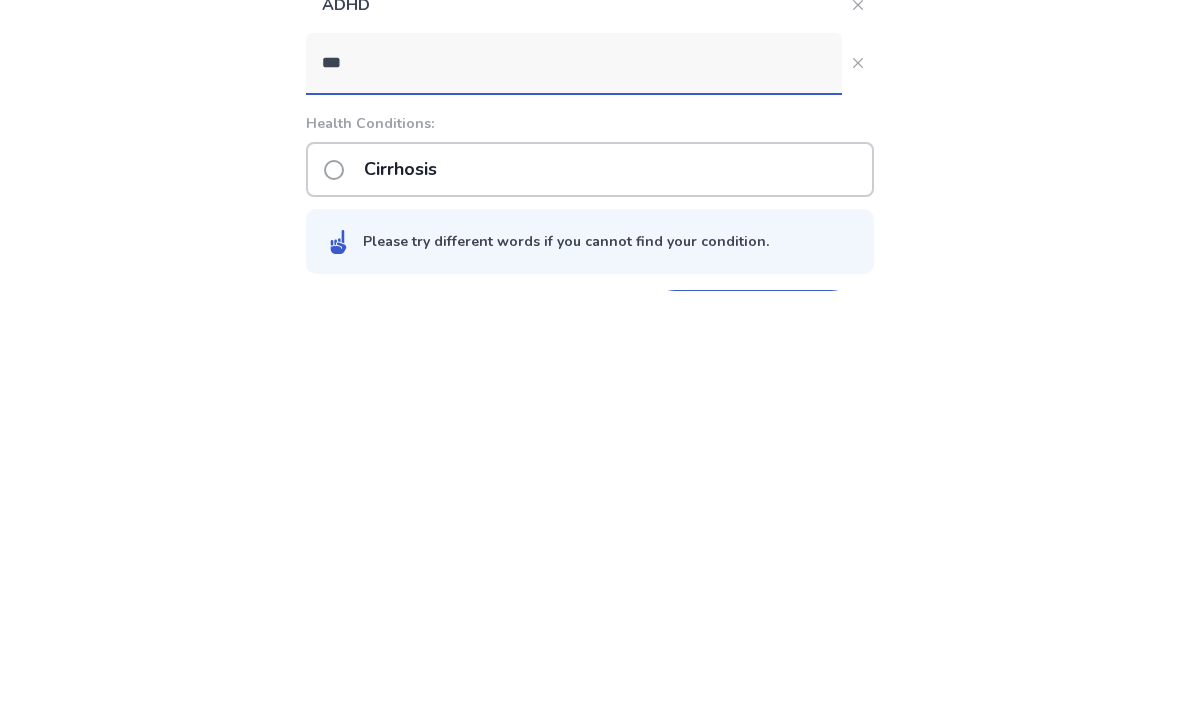 type on "***" 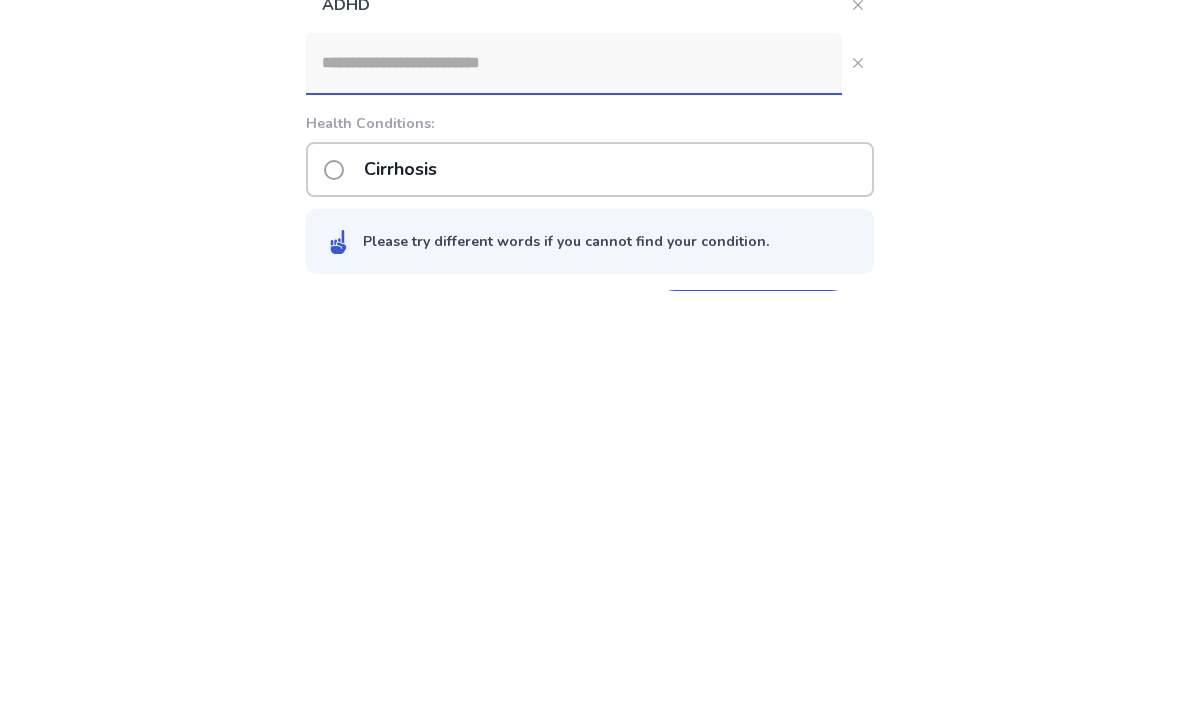 scroll, scrollTop: 112, scrollLeft: 0, axis: vertical 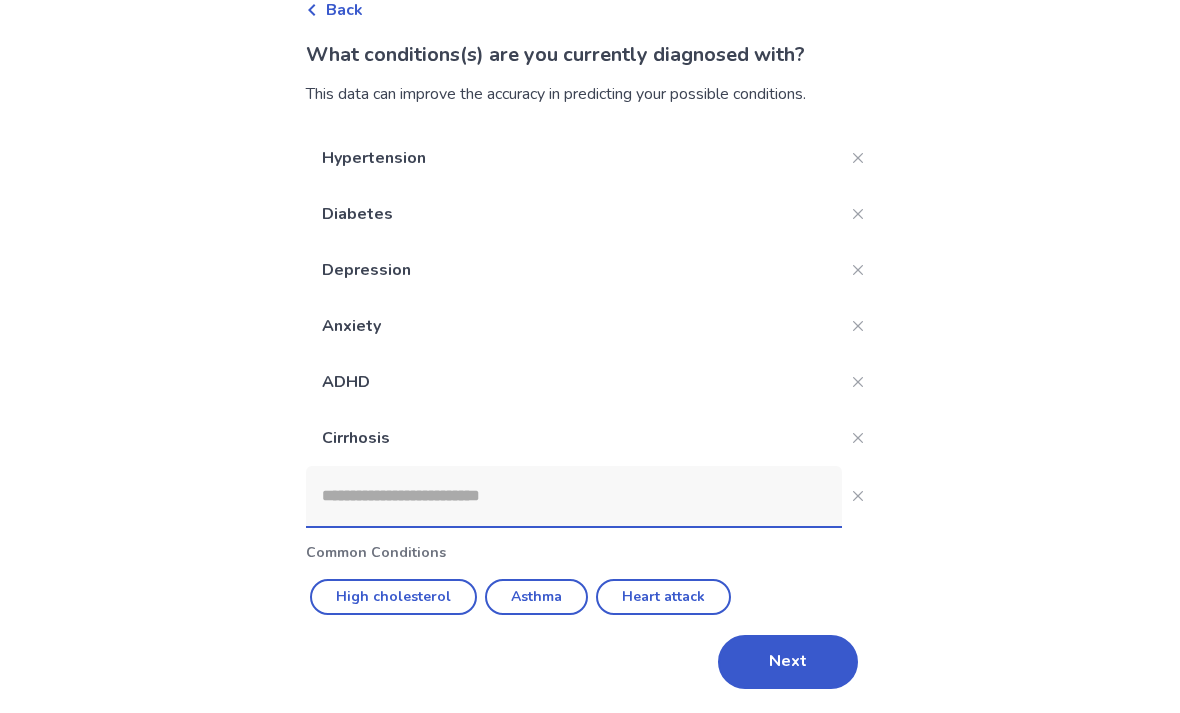 click at bounding box center [574, 496] 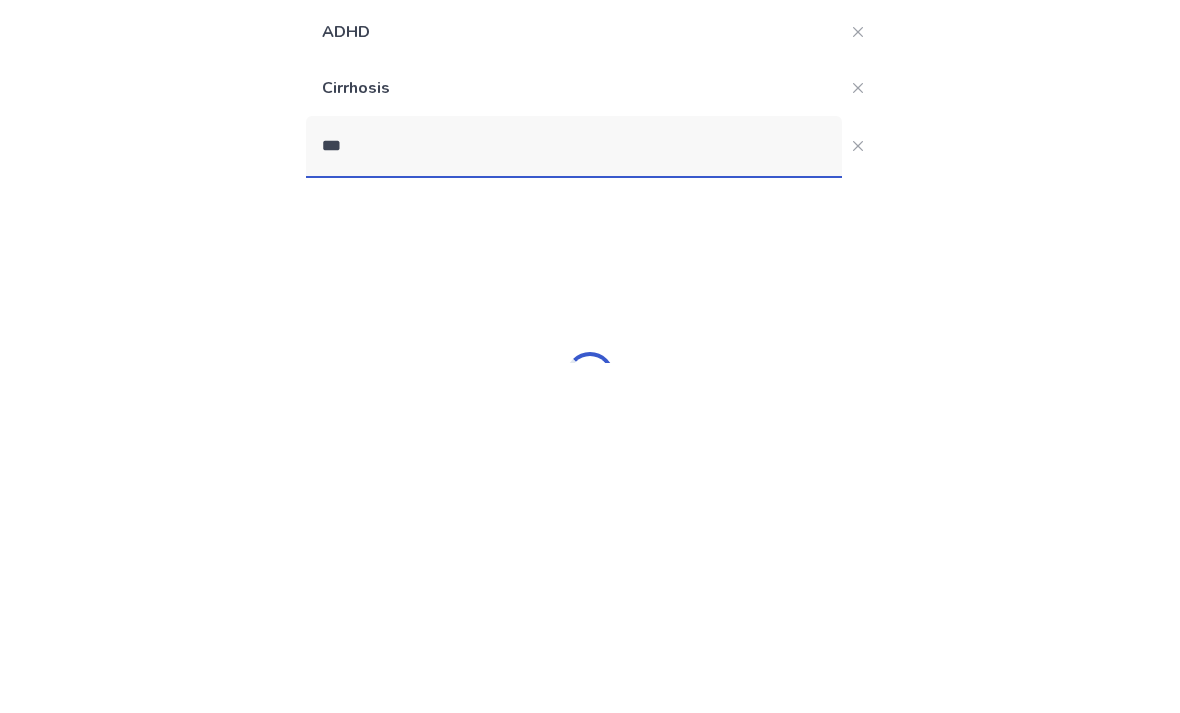 type on "****" 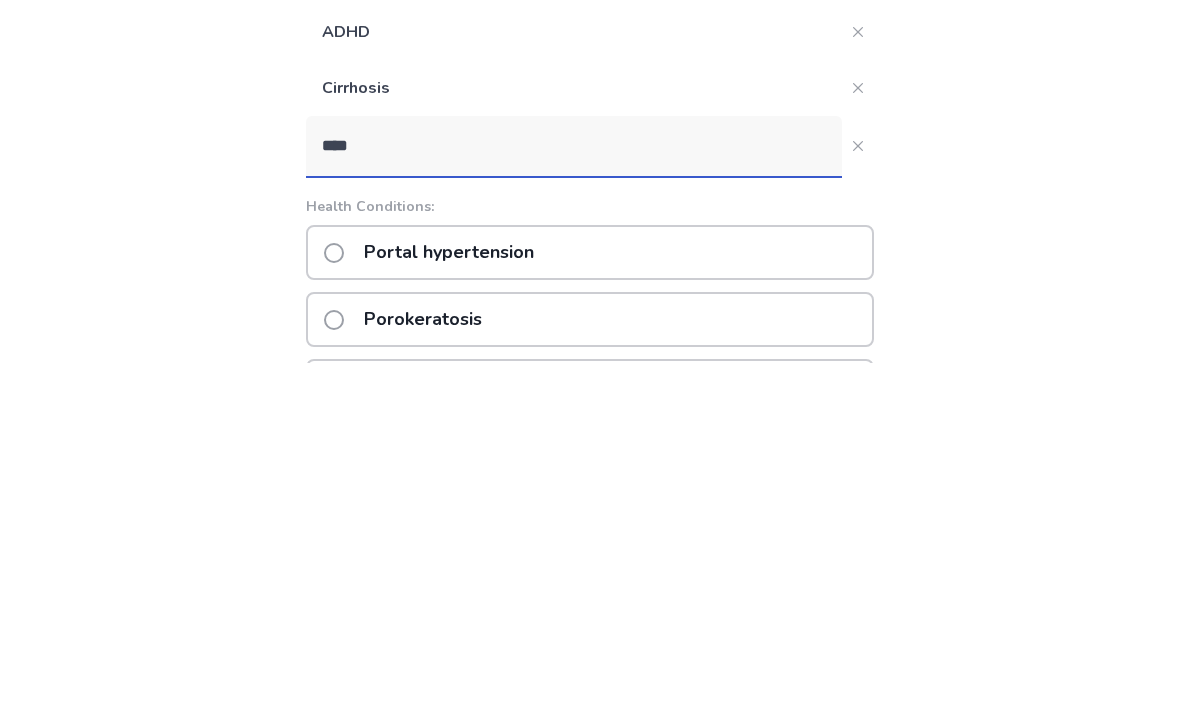click on "Portal hypertension" at bounding box center [449, 602] 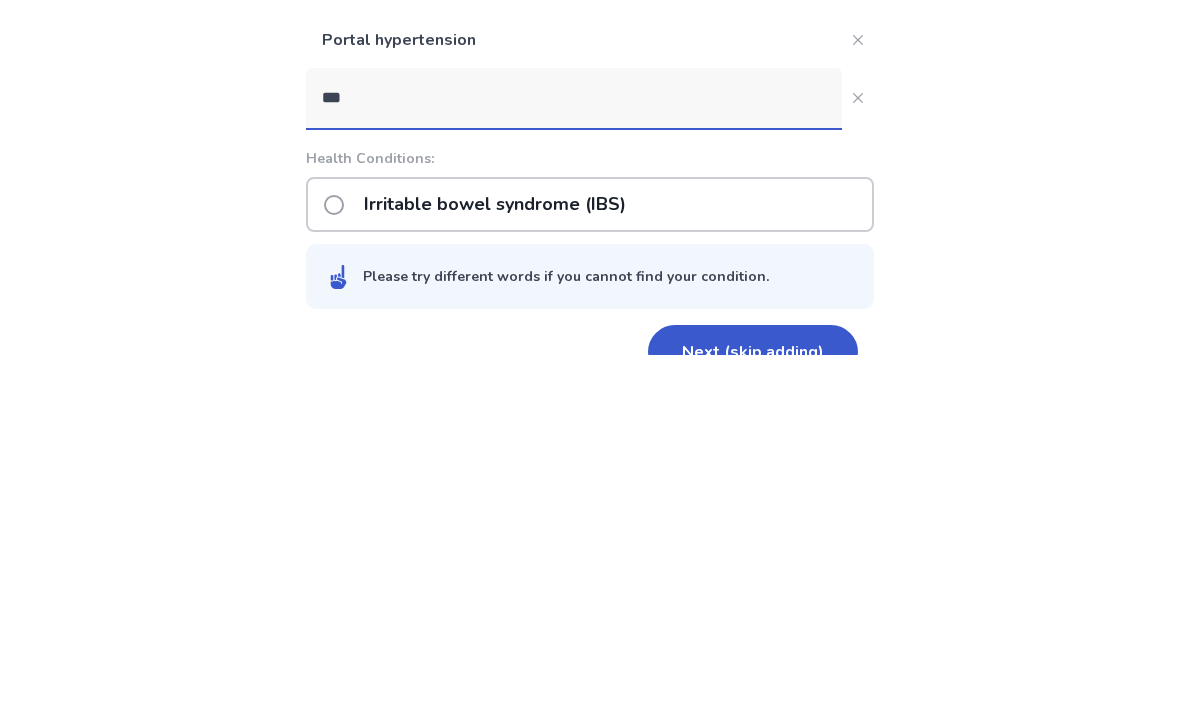 scroll, scrollTop: 215, scrollLeft: 0, axis: vertical 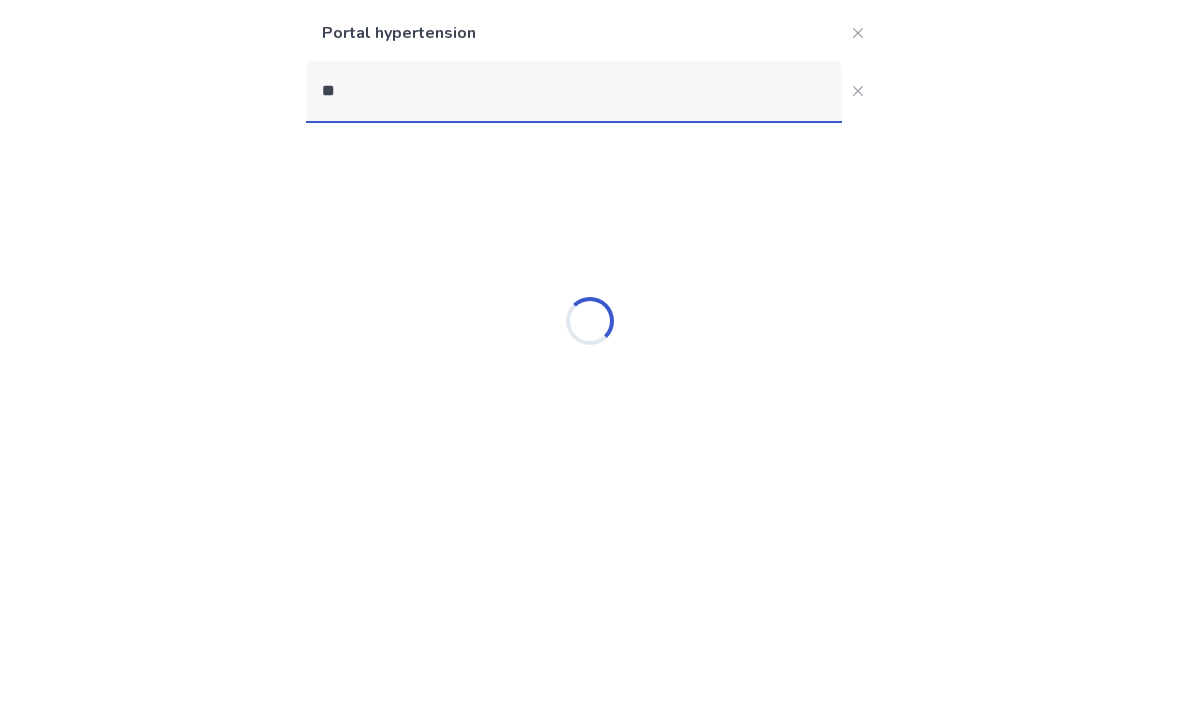 type on "*" 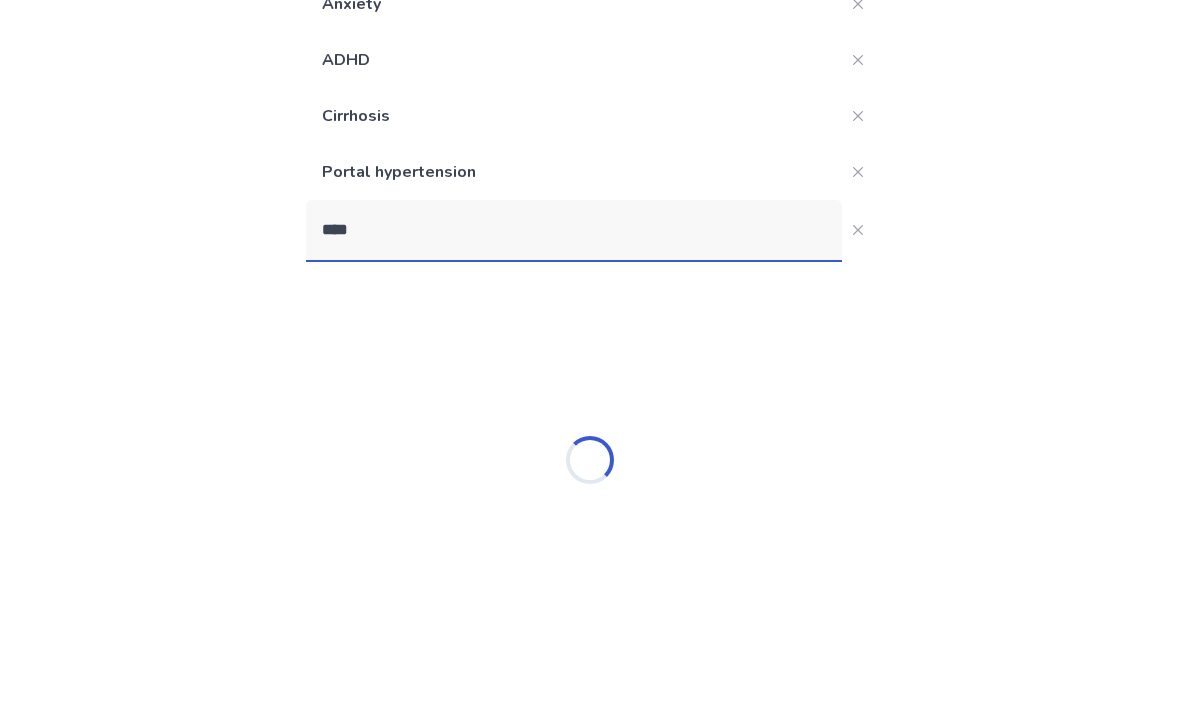 scroll, scrollTop: 198, scrollLeft: 0, axis: vertical 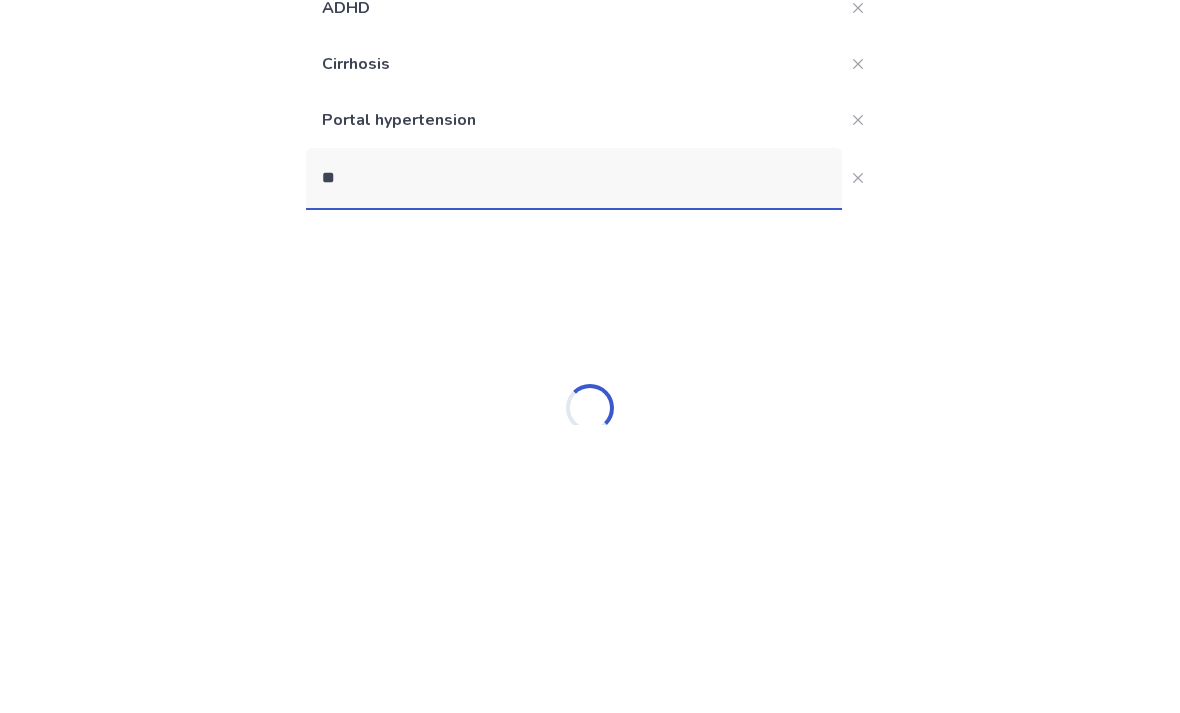type on "*" 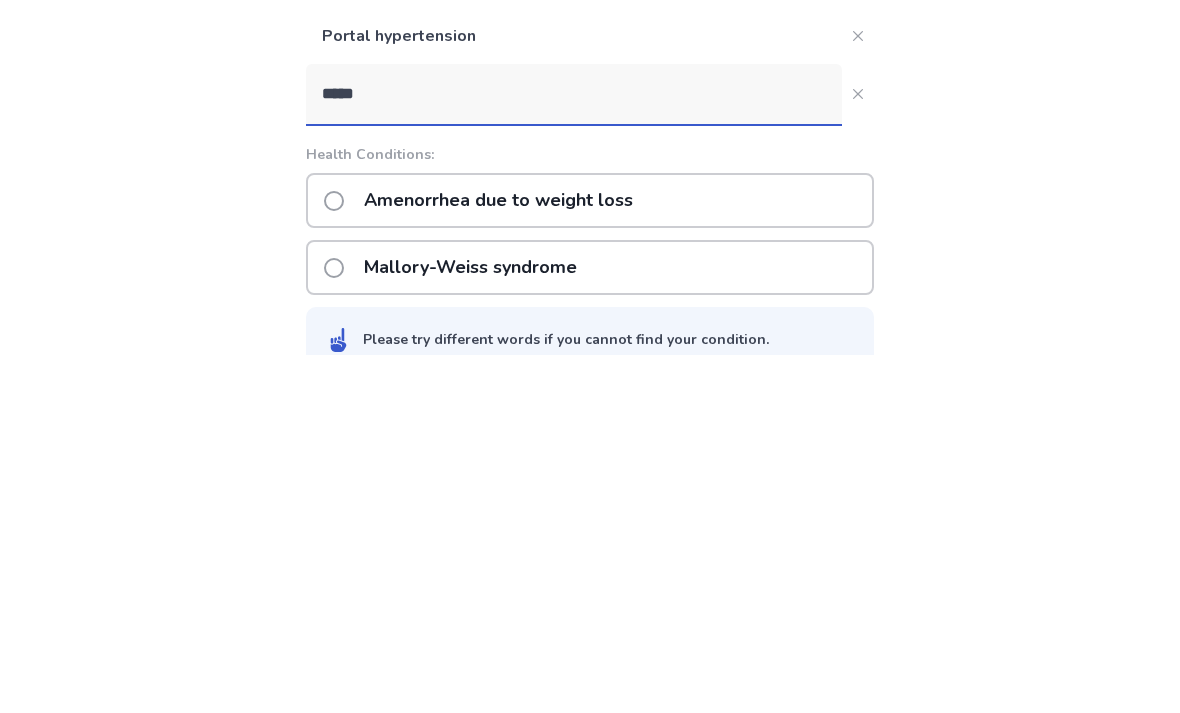 scroll, scrollTop: 219, scrollLeft: 0, axis: vertical 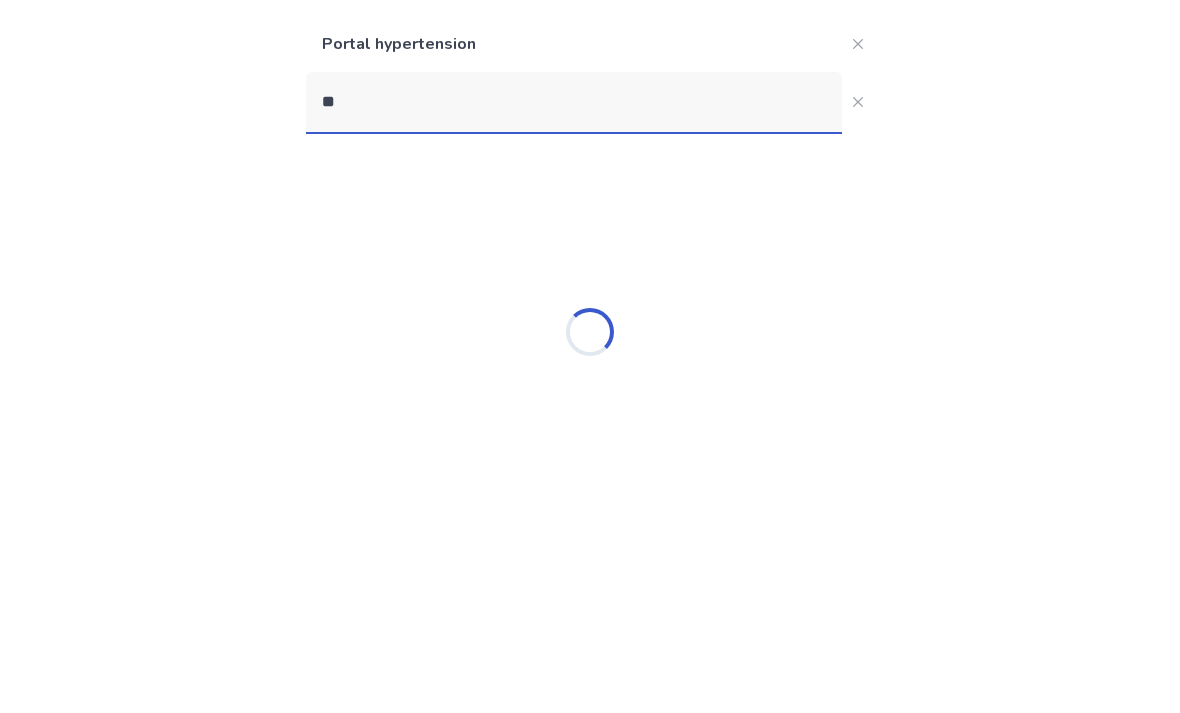 type on "*" 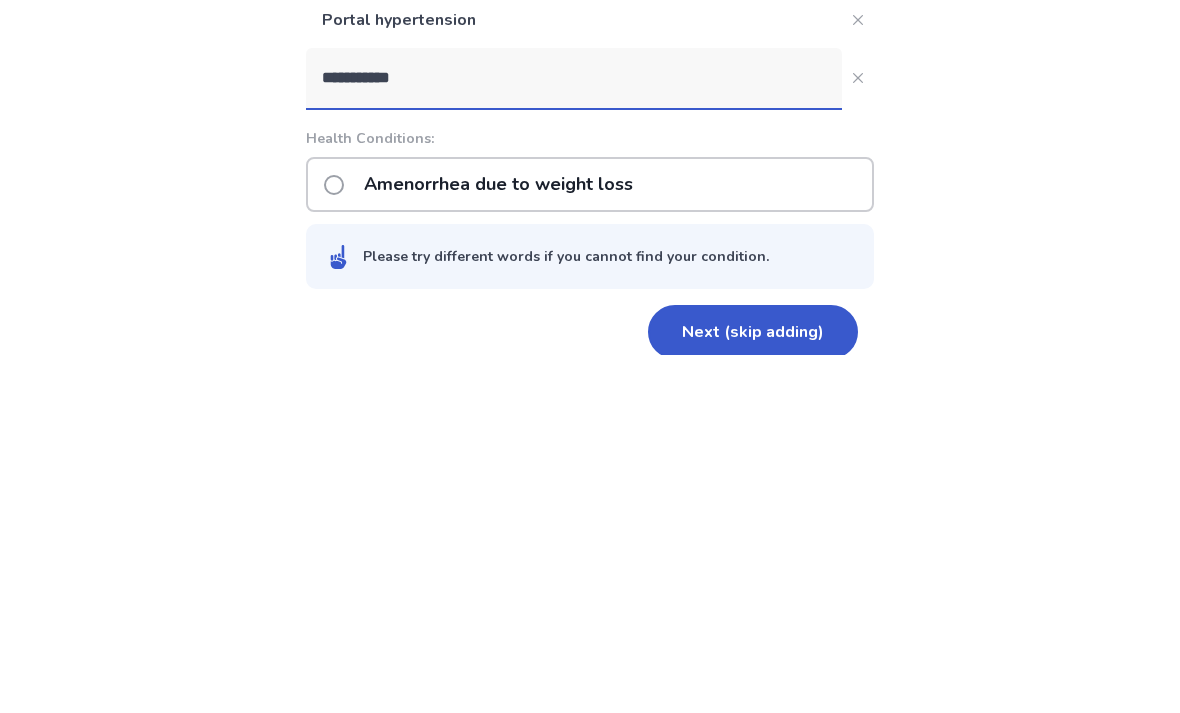 scroll, scrollTop: 256, scrollLeft: 0, axis: vertical 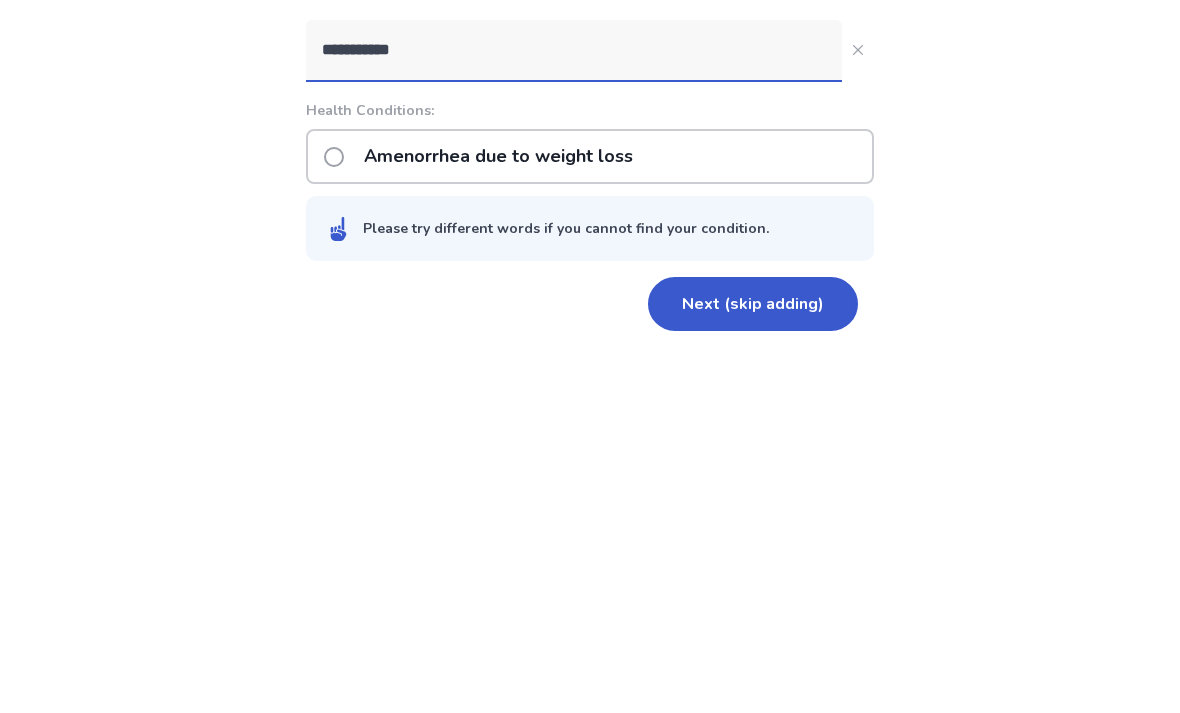type on "**********" 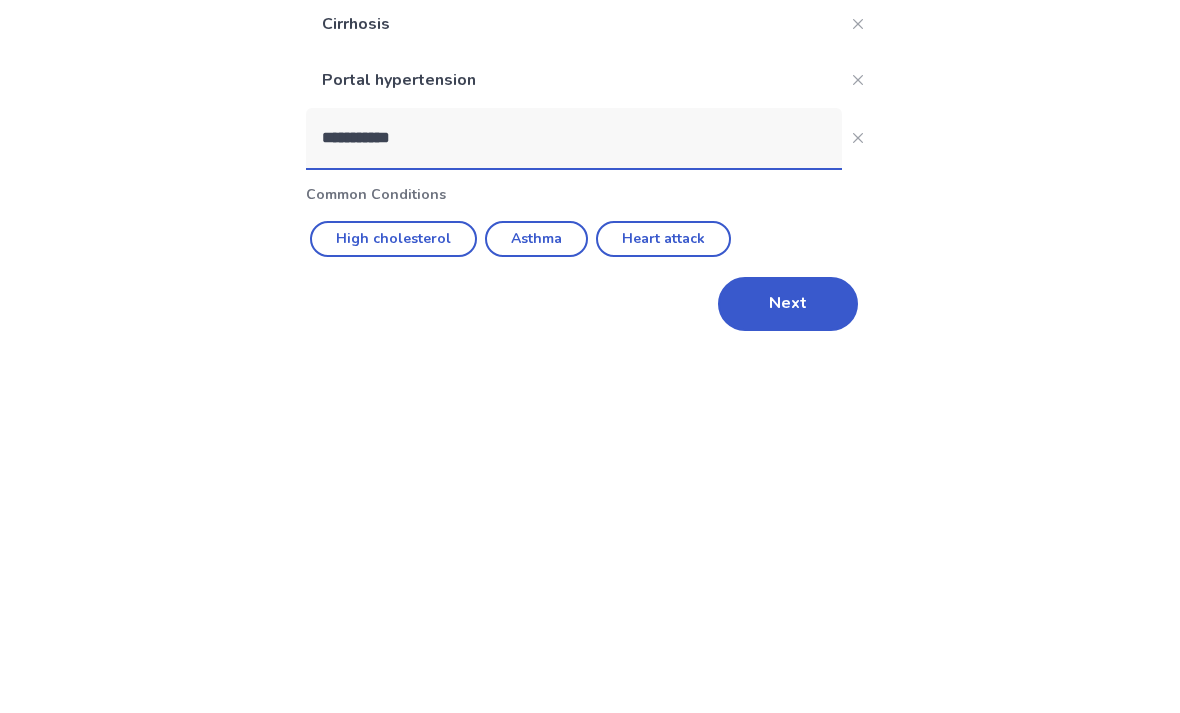type 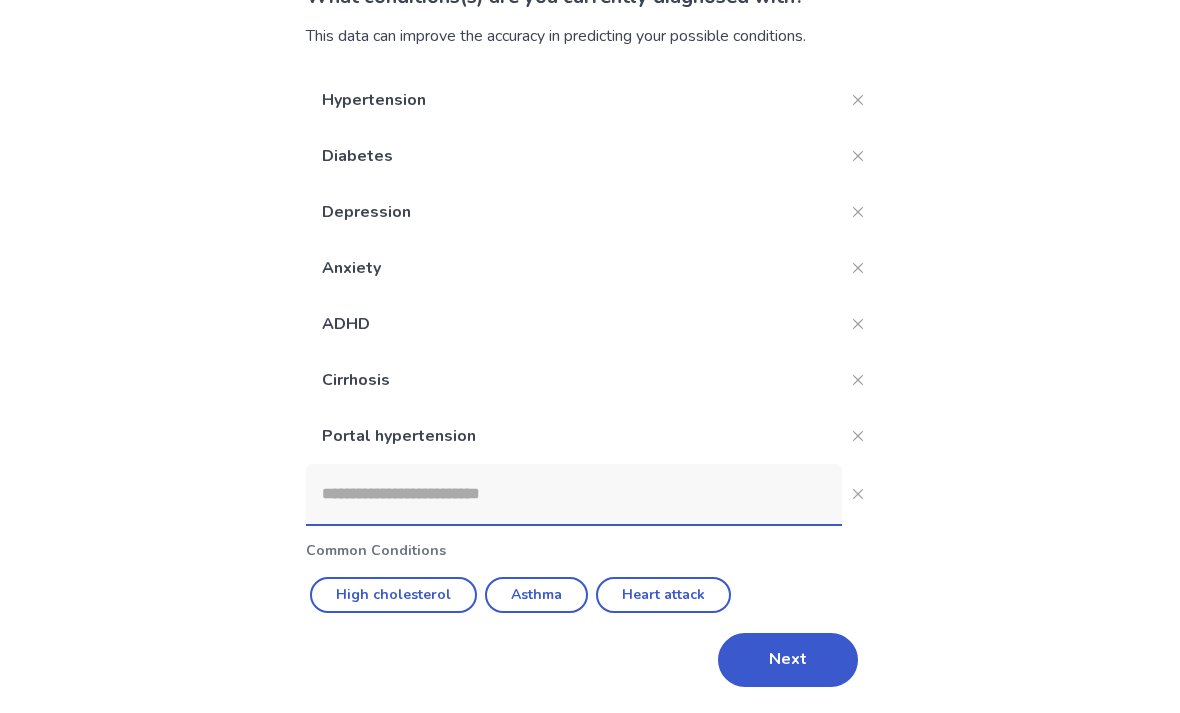 scroll, scrollTop: 104, scrollLeft: 0, axis: vertical 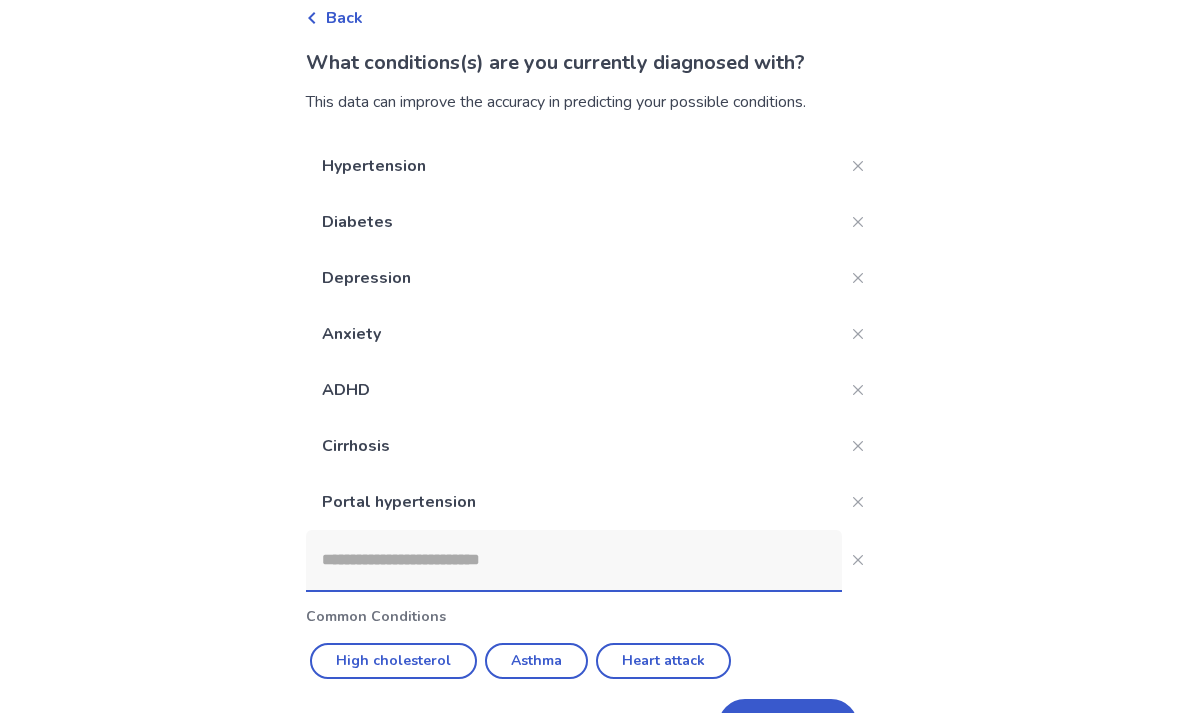 click on "Next" at bounding box center [788, 726] 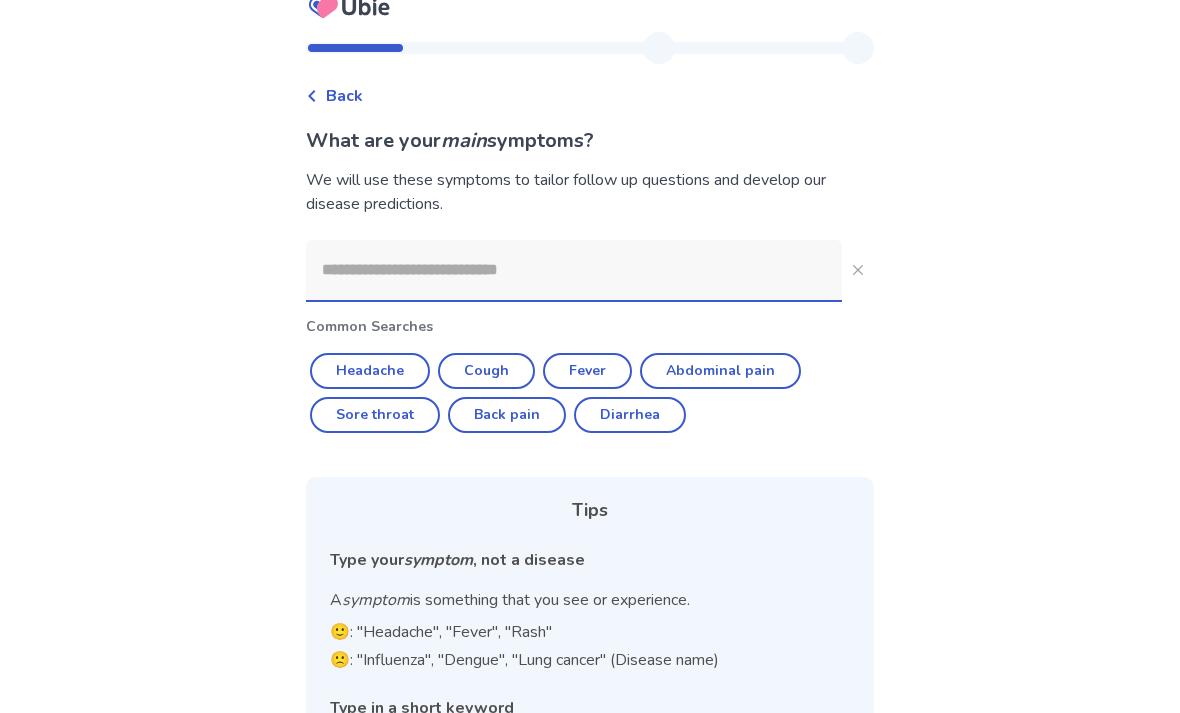 scroll, scrollTop: 17, scrollLeft: 0, axis: vertical 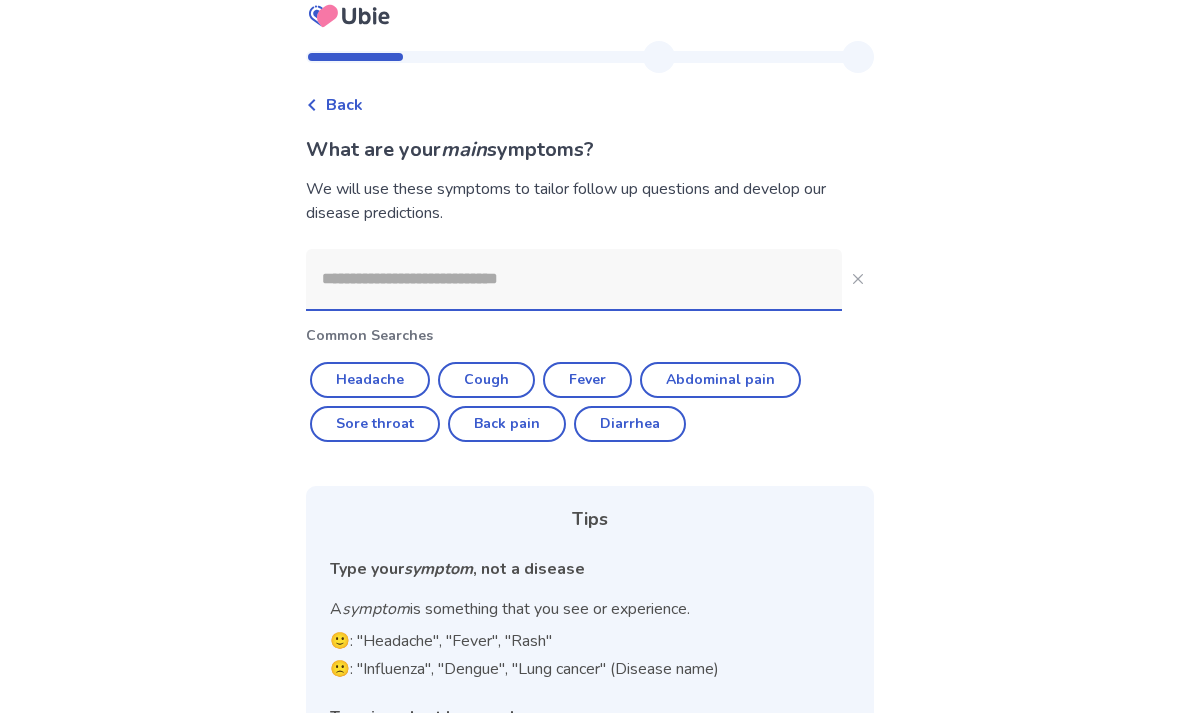 click on "Back pain" 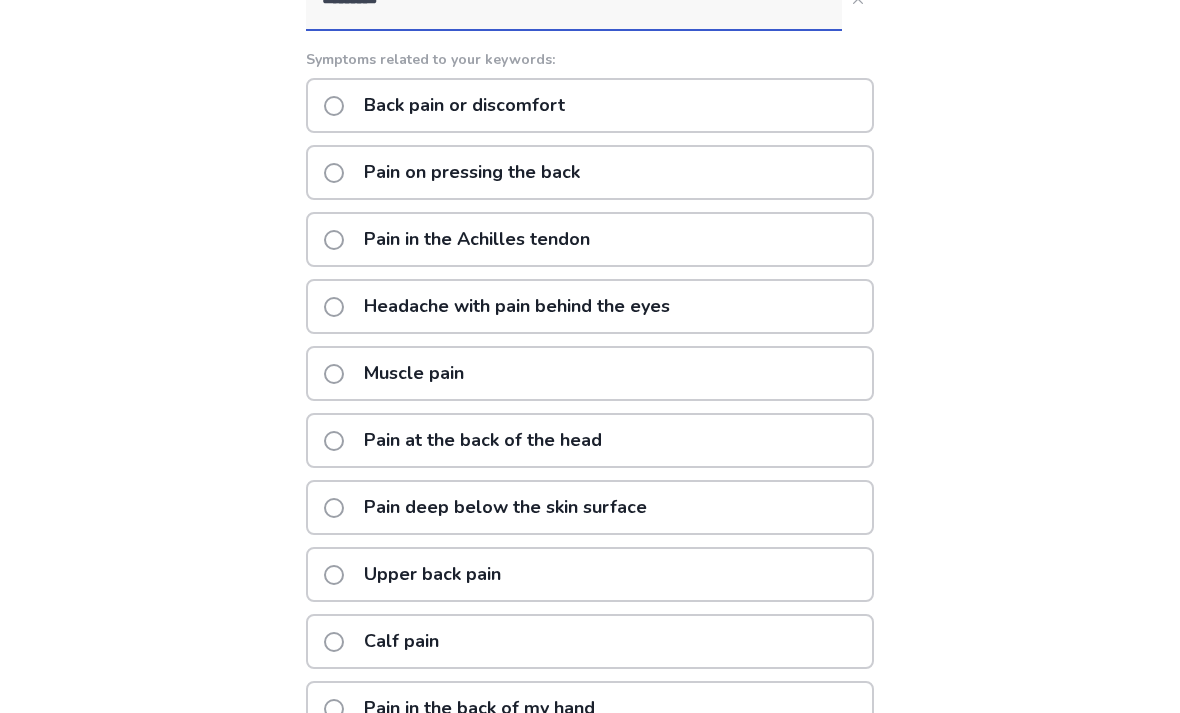 scroll, scrollTop: 296, scrollLeft: 0, axis: vertical 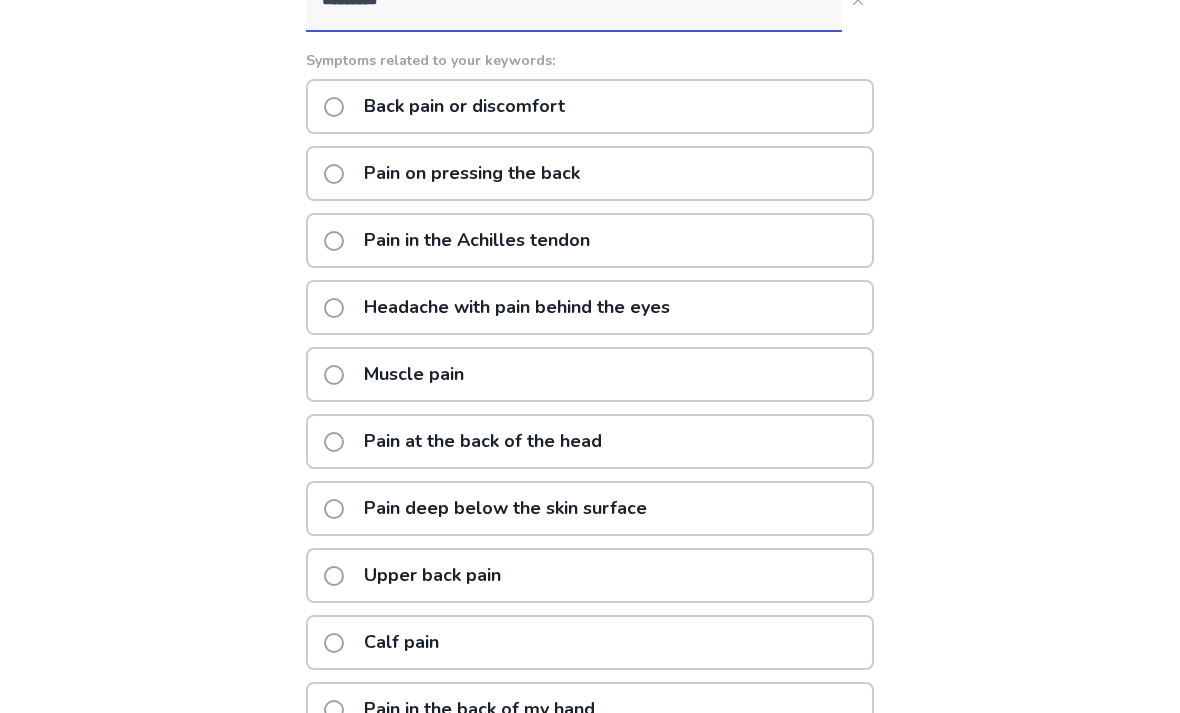 click on "Back pain or discomfort" 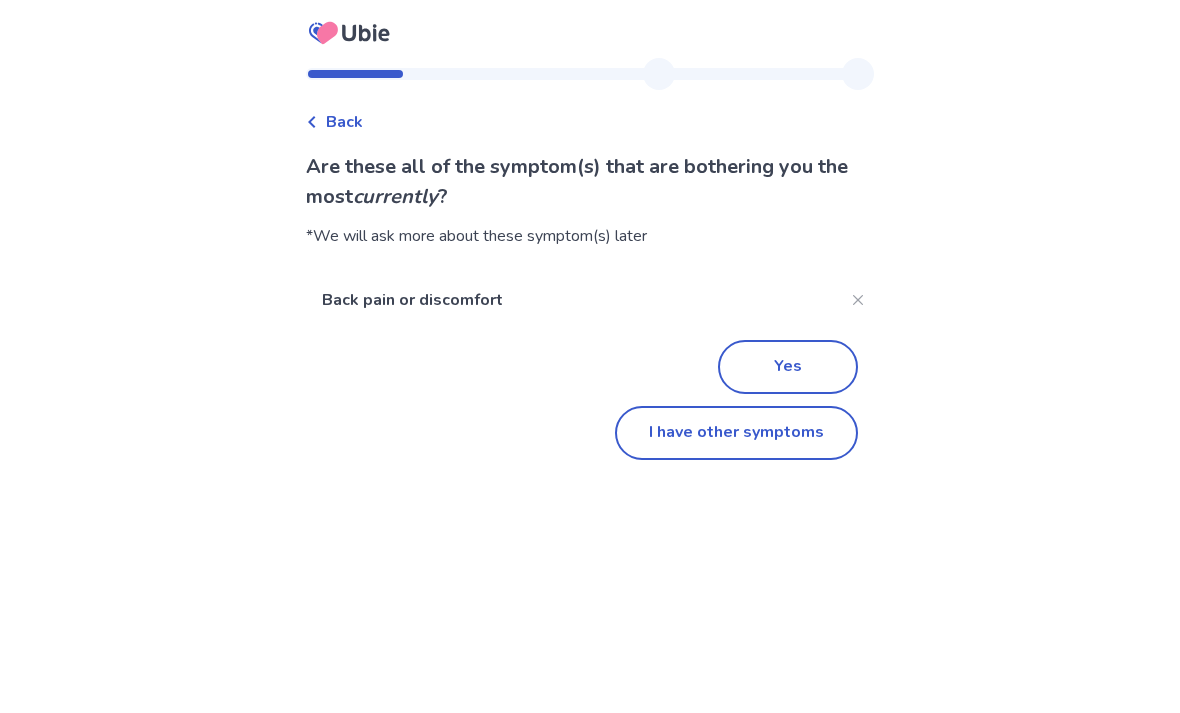 scroll, scrollTop: 0, scrollLeft: 0, axis: both 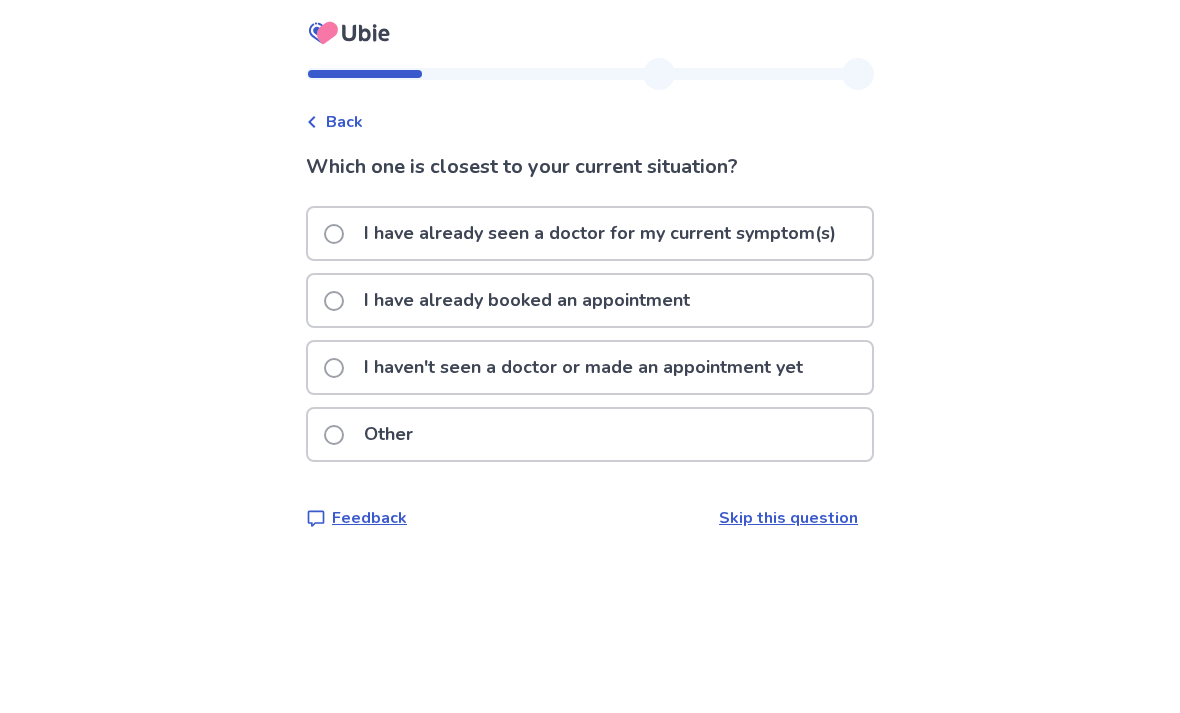 click on "Skip this question" at bounding box center (788, 518) 